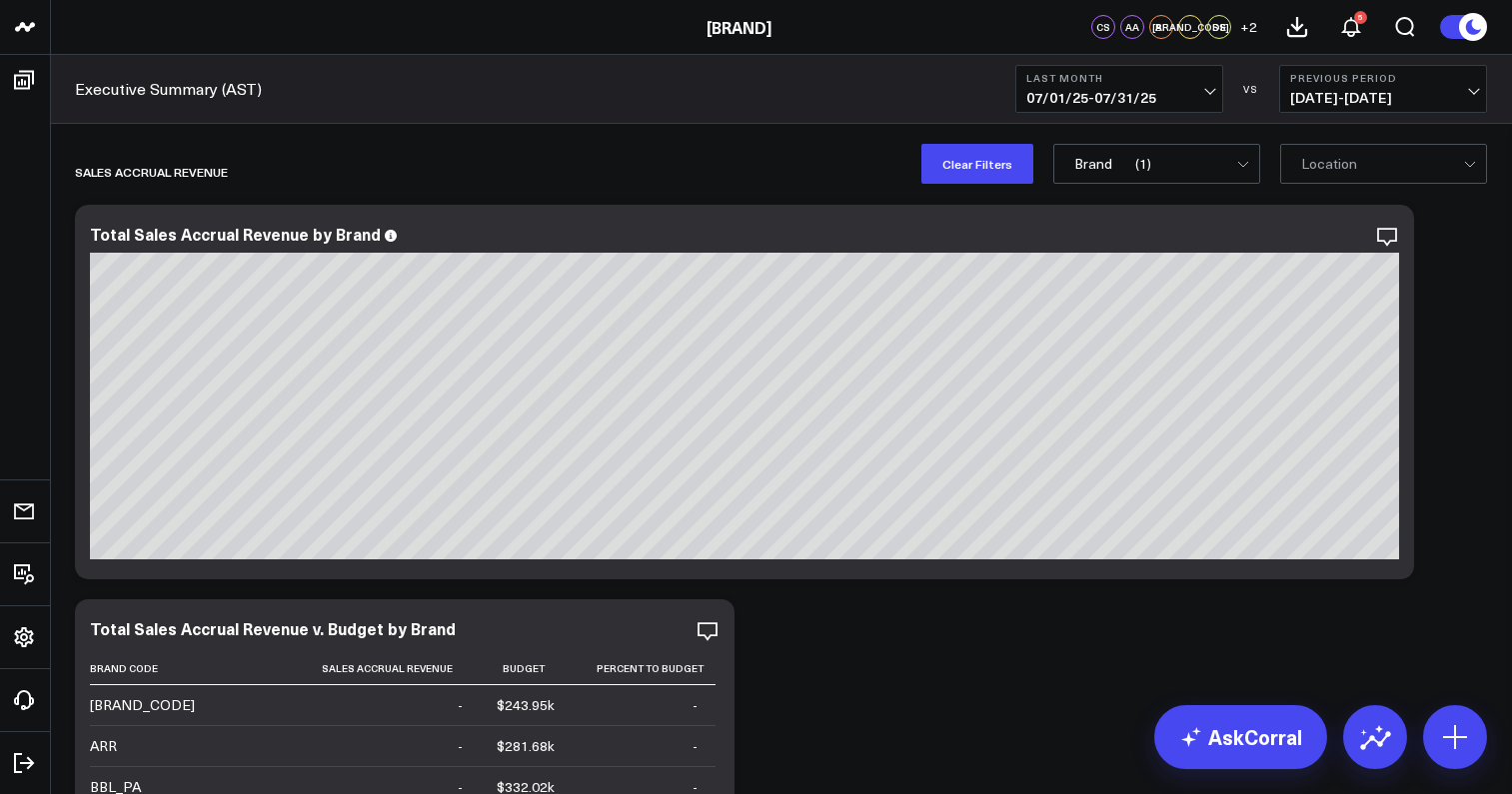 scroll, scrollTop: 2644, scrollLeft: 0, axis: vertical 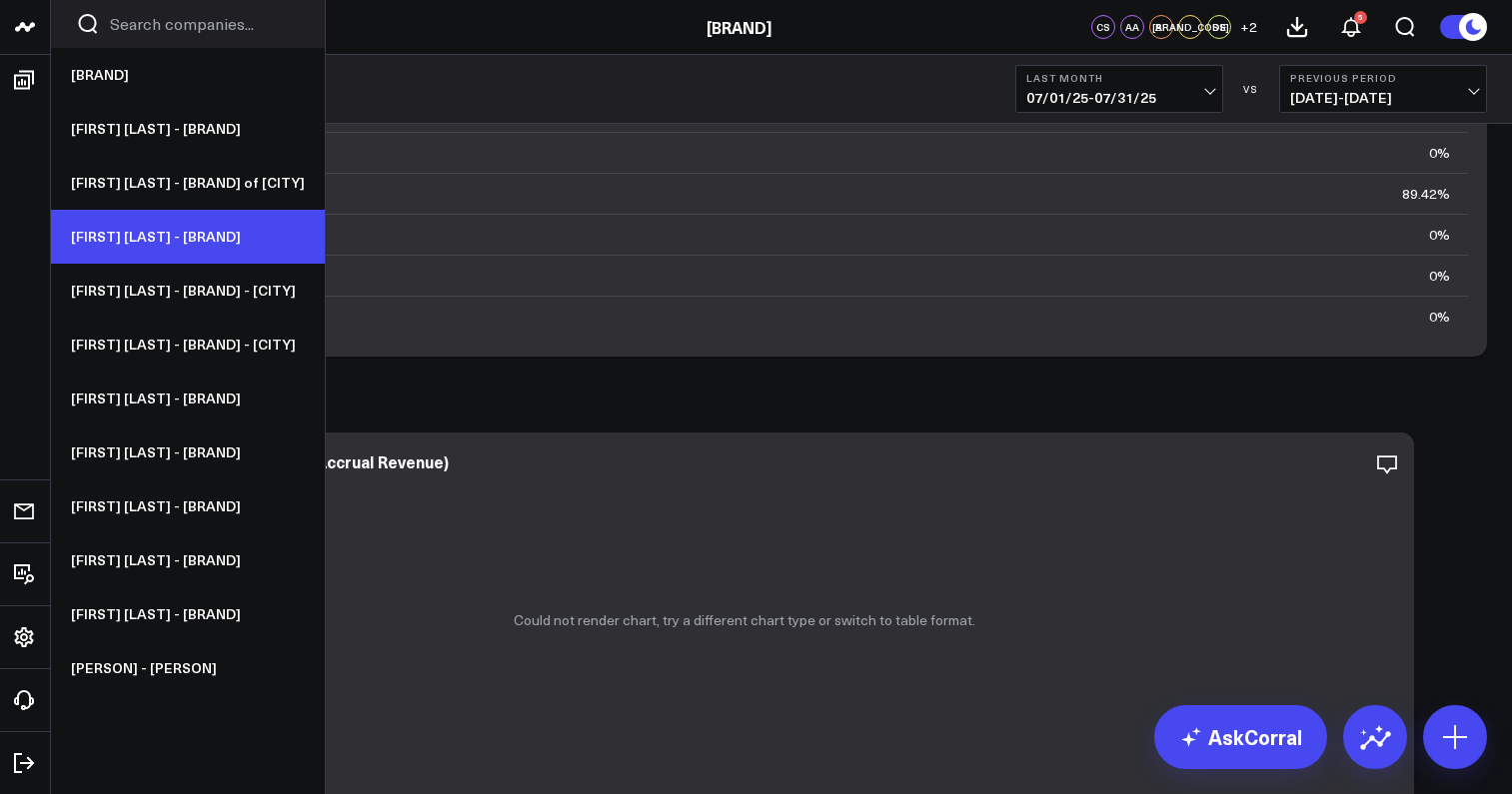 click on "[FIRST] [LAST] - [BRAND]" at bounding box center [188, 237] 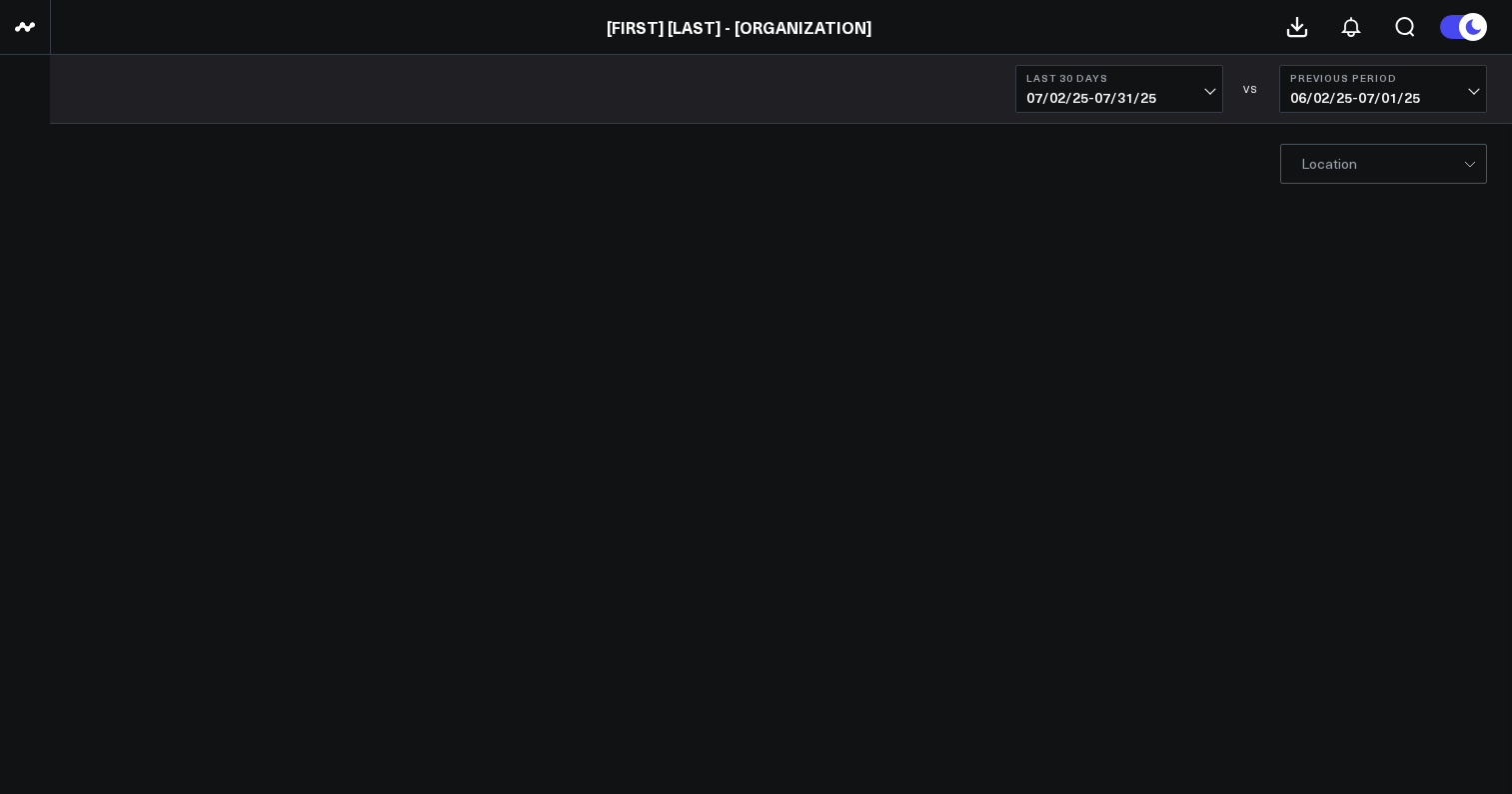 scroll, scrollTop: 0, scrollLeft: 0, axis: both 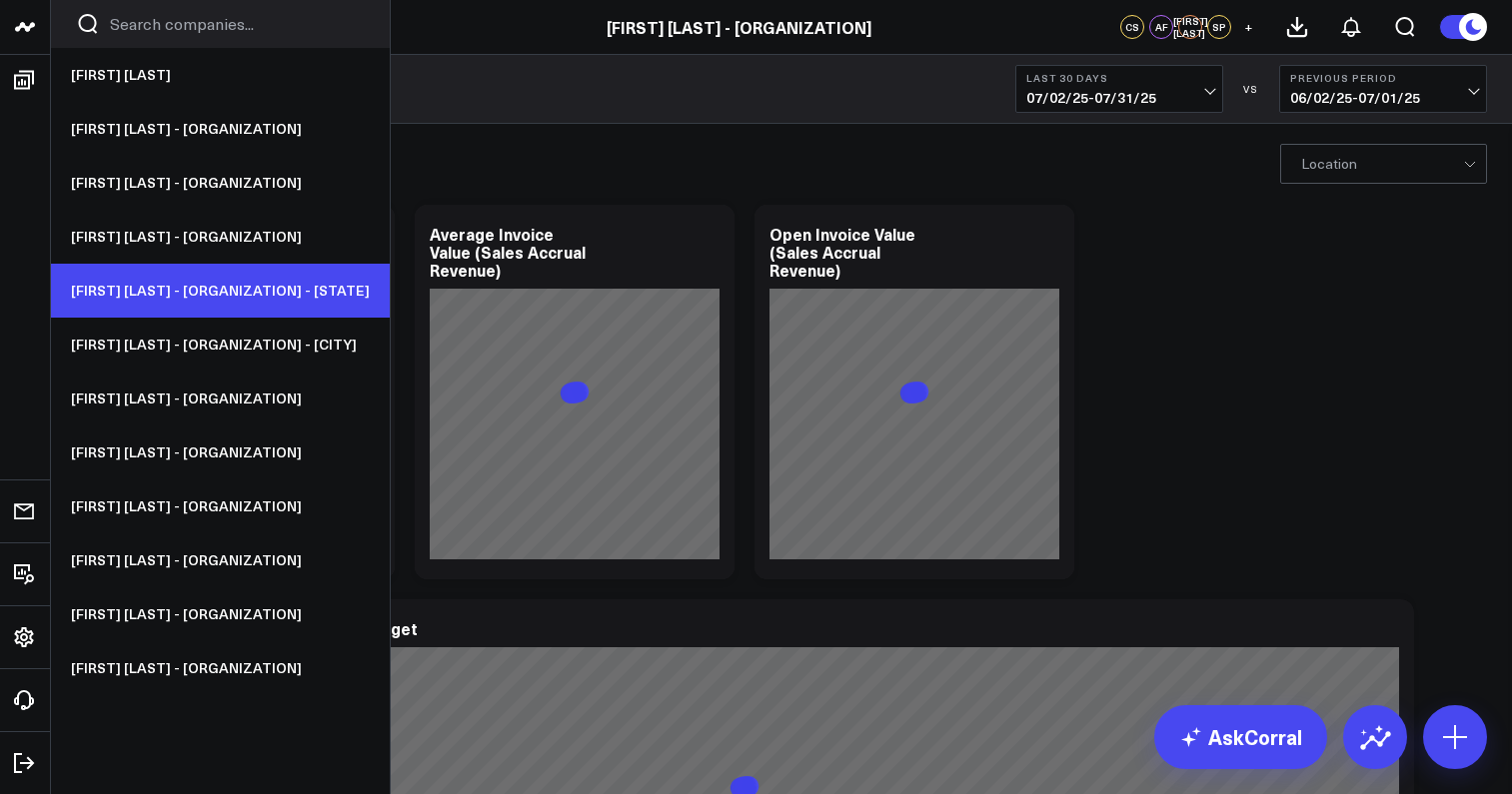 click on "[NAME] - [STATE]" at bounding box center [220, 291] 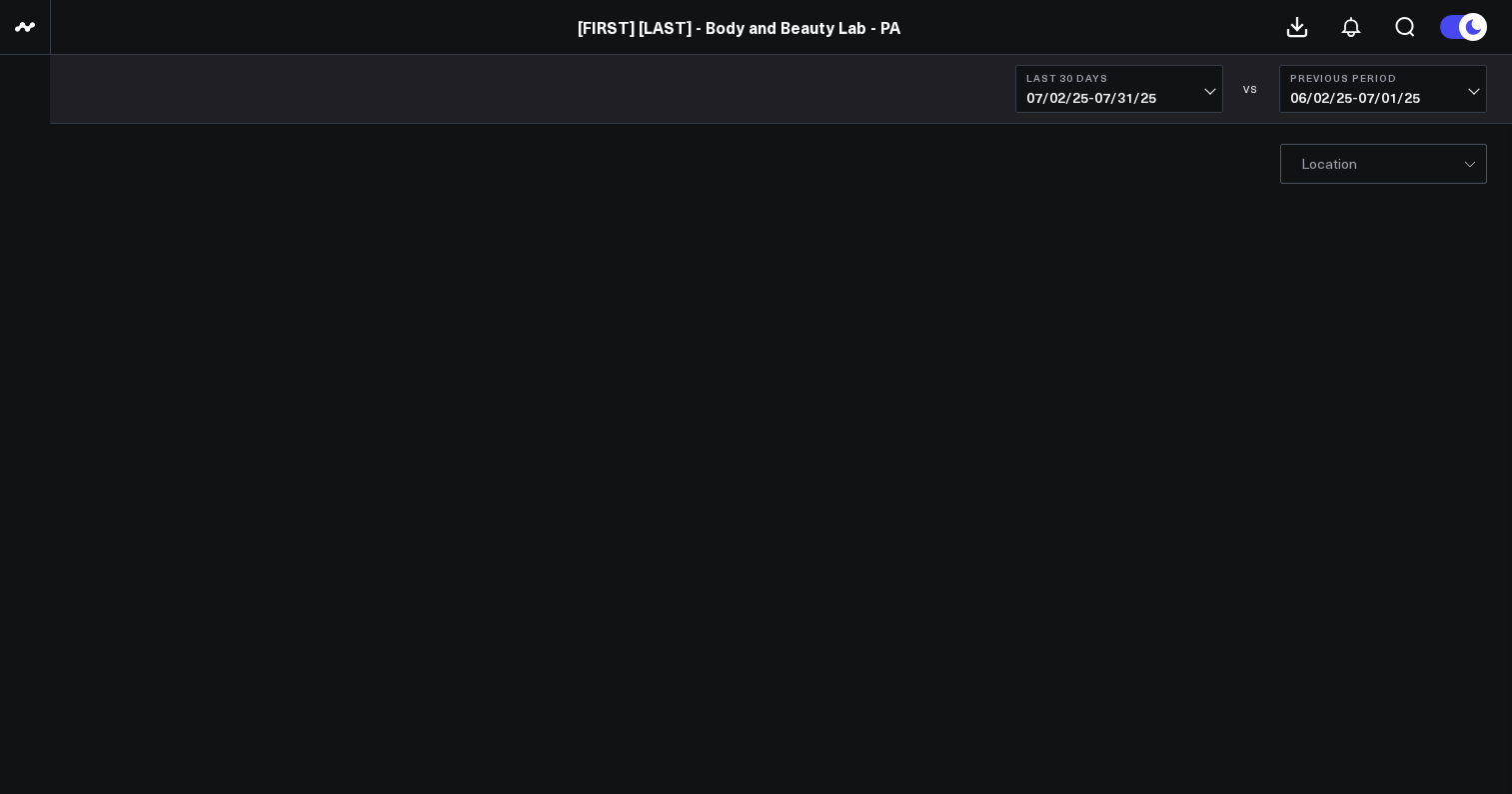 scroll, scrollTop: 0, scrollLeft: 0, axis: both 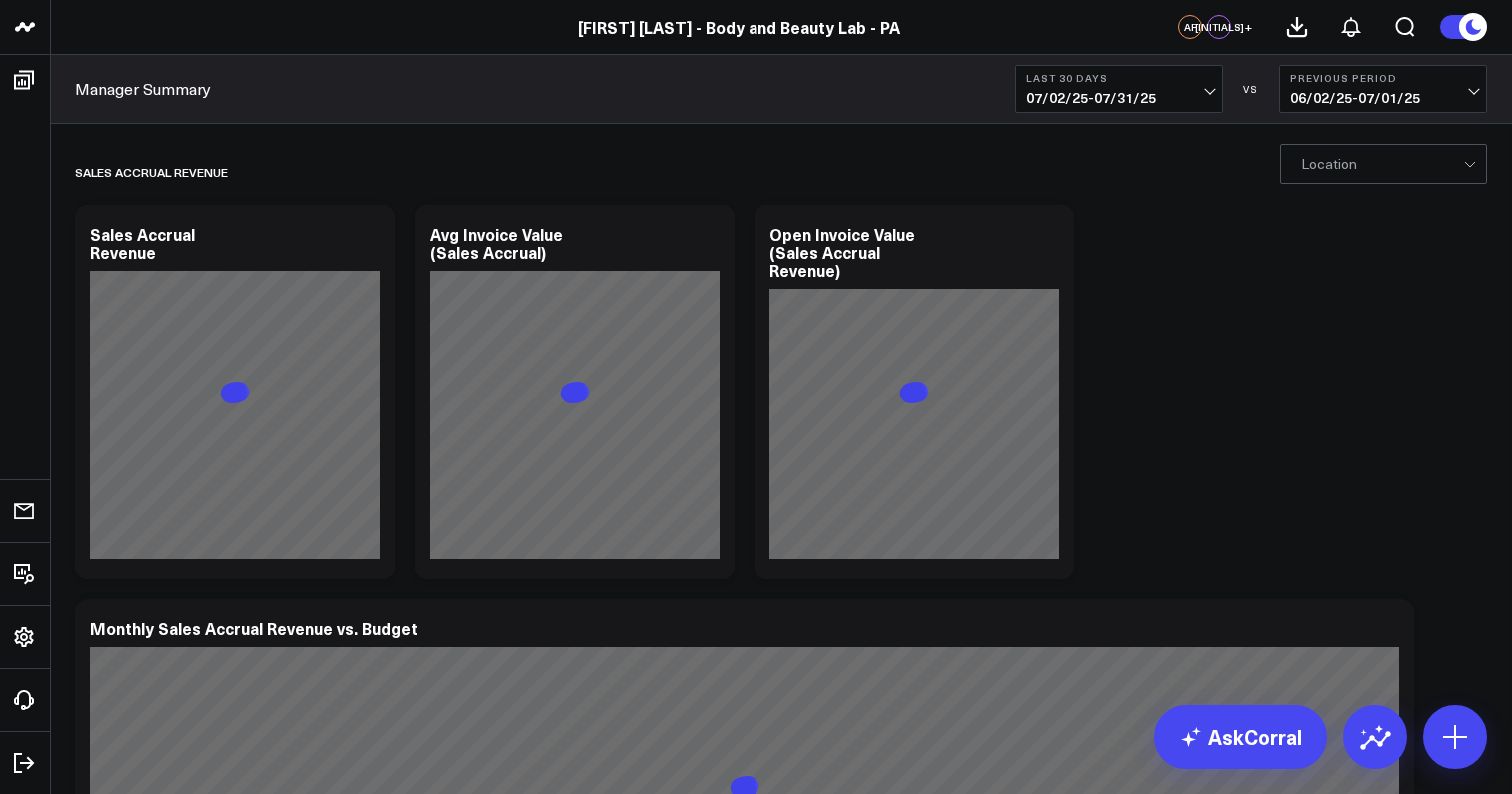 click on "07/02/25  -  07/31/25" at bounding box center (1119, 98) 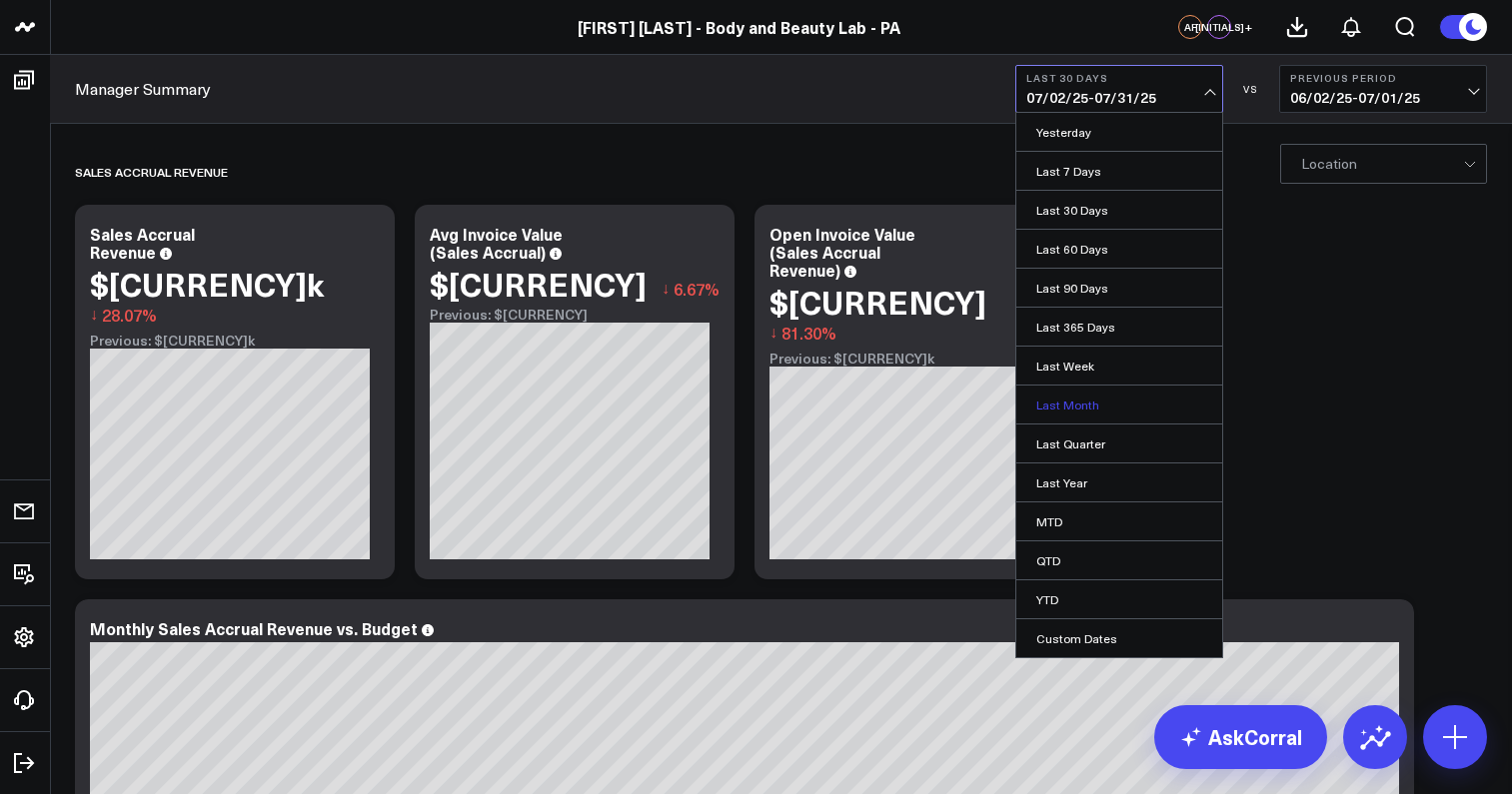 click on "Last Month" at bounding box center [1119, 404] 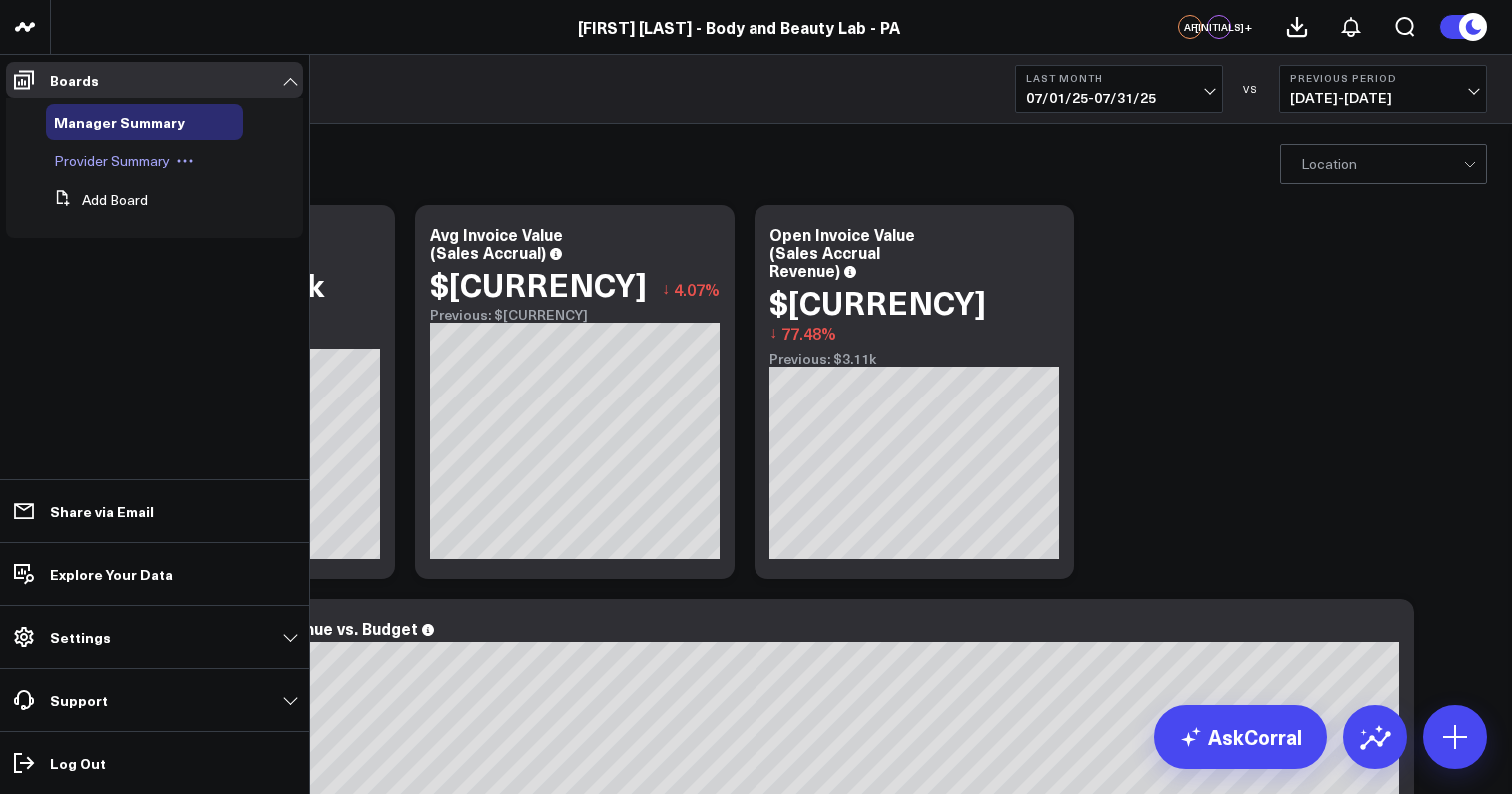click on "Provider Summary" at bounding box center [112, 160] 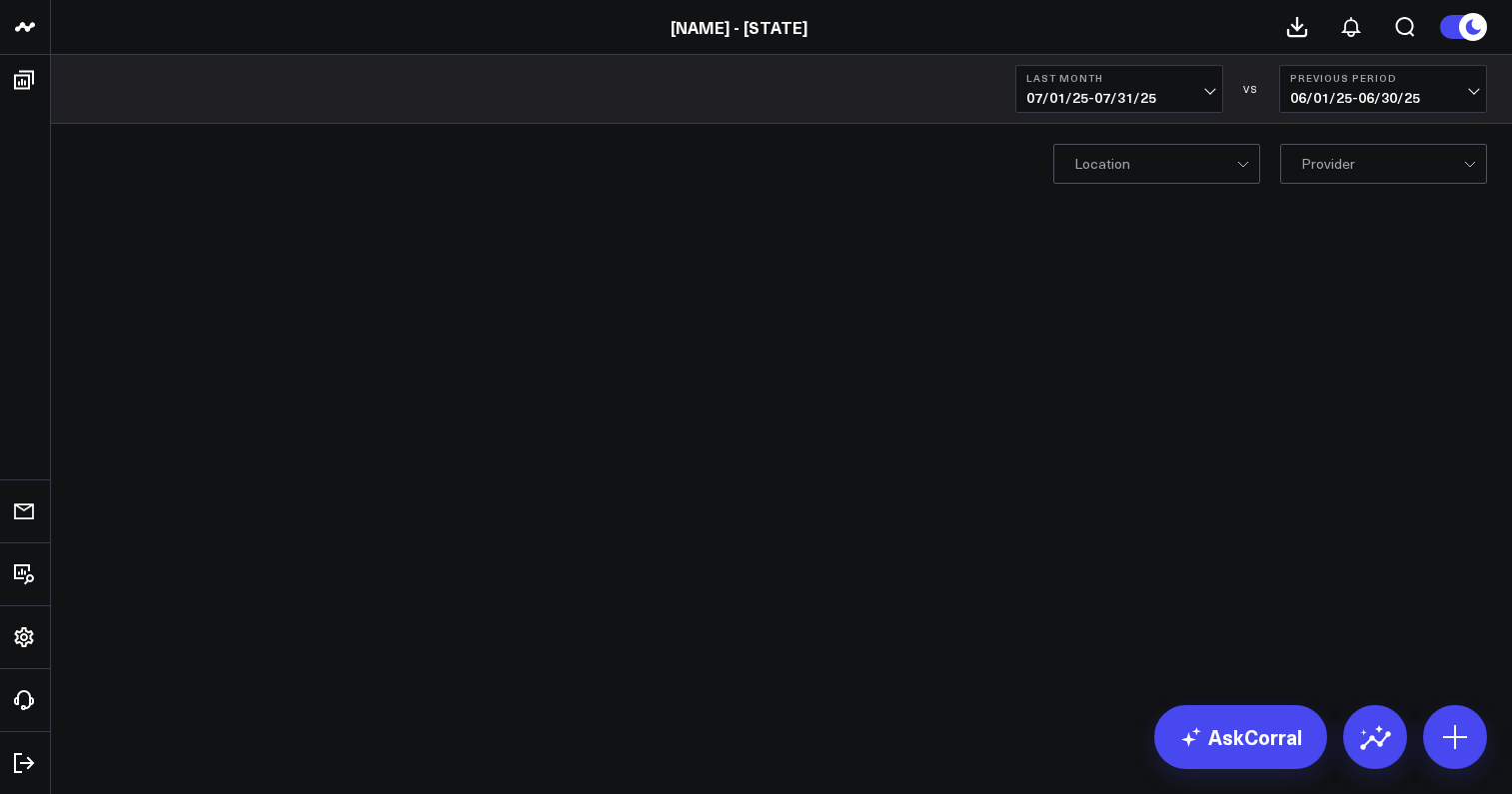 scroll, scrollTop: 0, scrollLeft: 0, axis: both 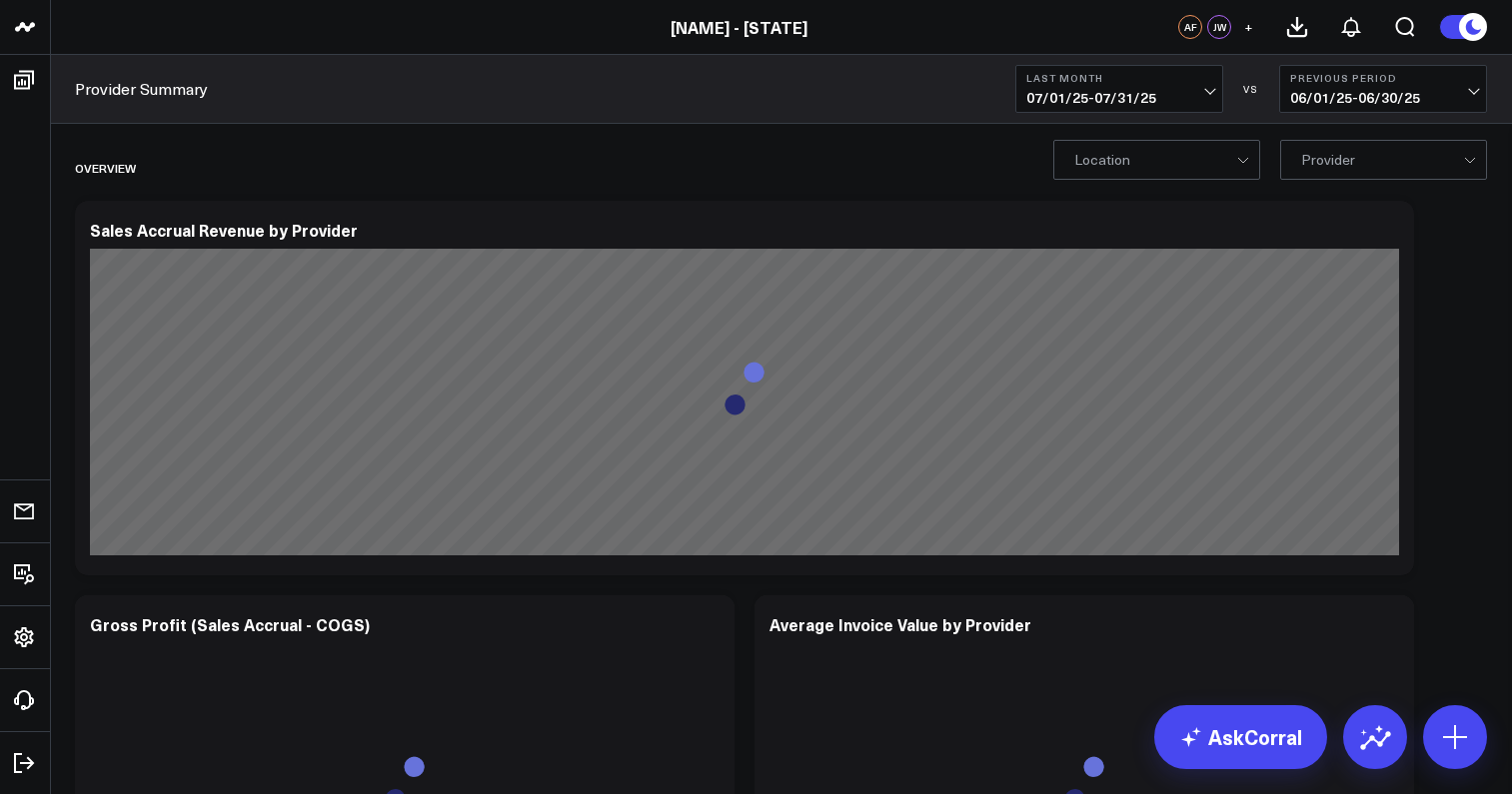 click on "0 Provider" at bounding box center [1383, 160] 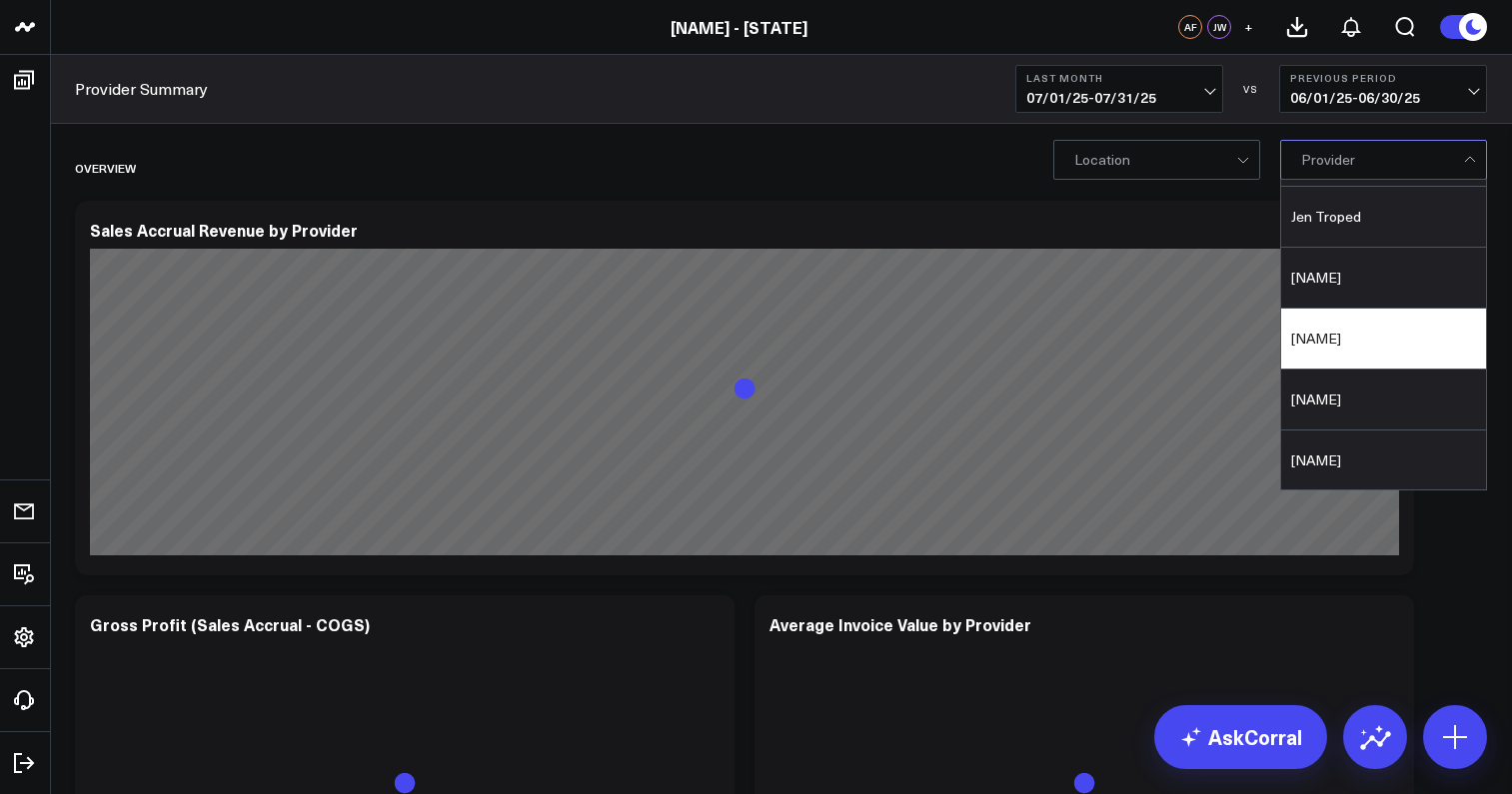 scroll, scrollTop: 228, scrollLeft: 0, axis: vertical 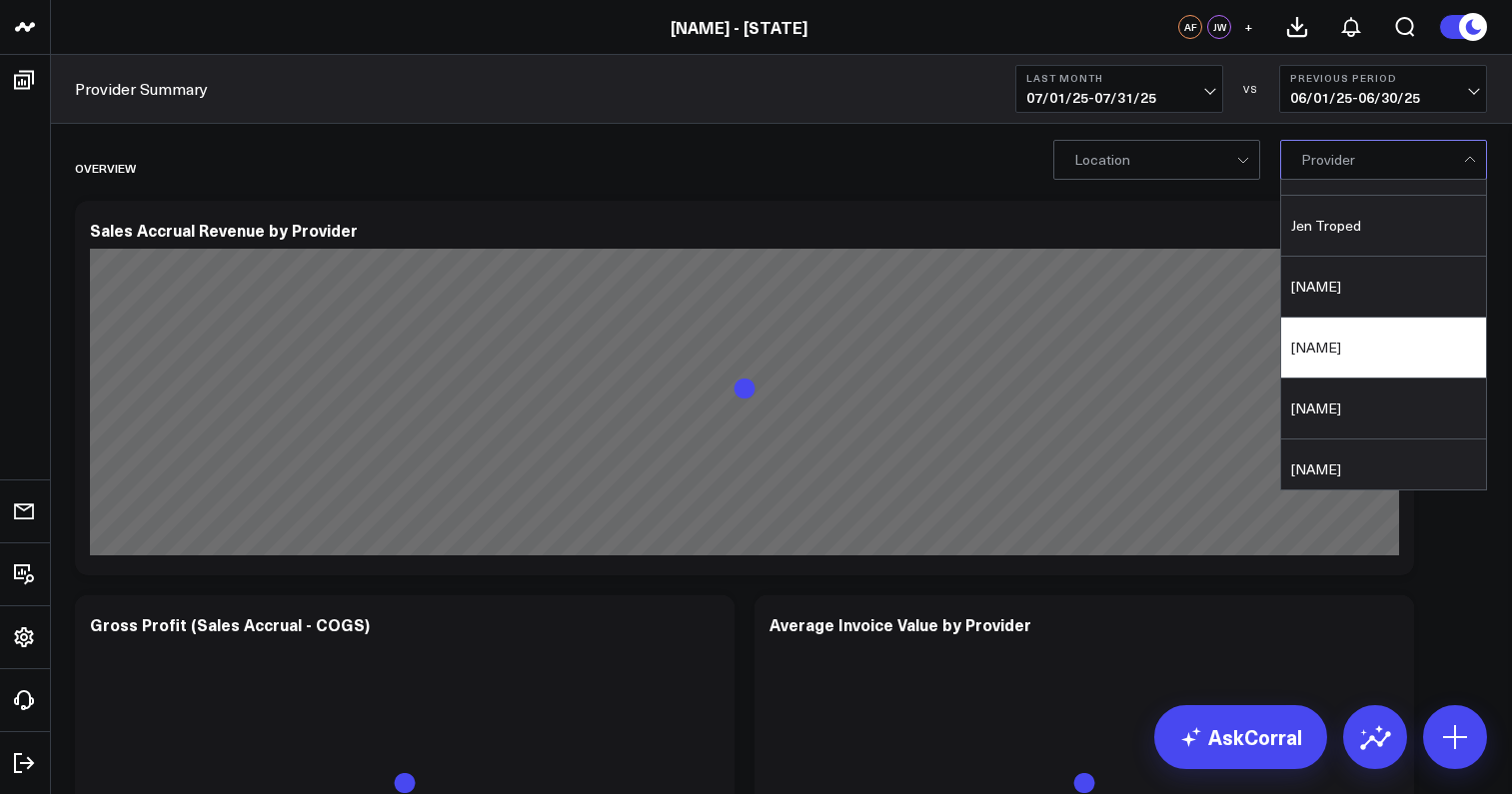 click on "[NAME]" at bounding box center (1383, 348) 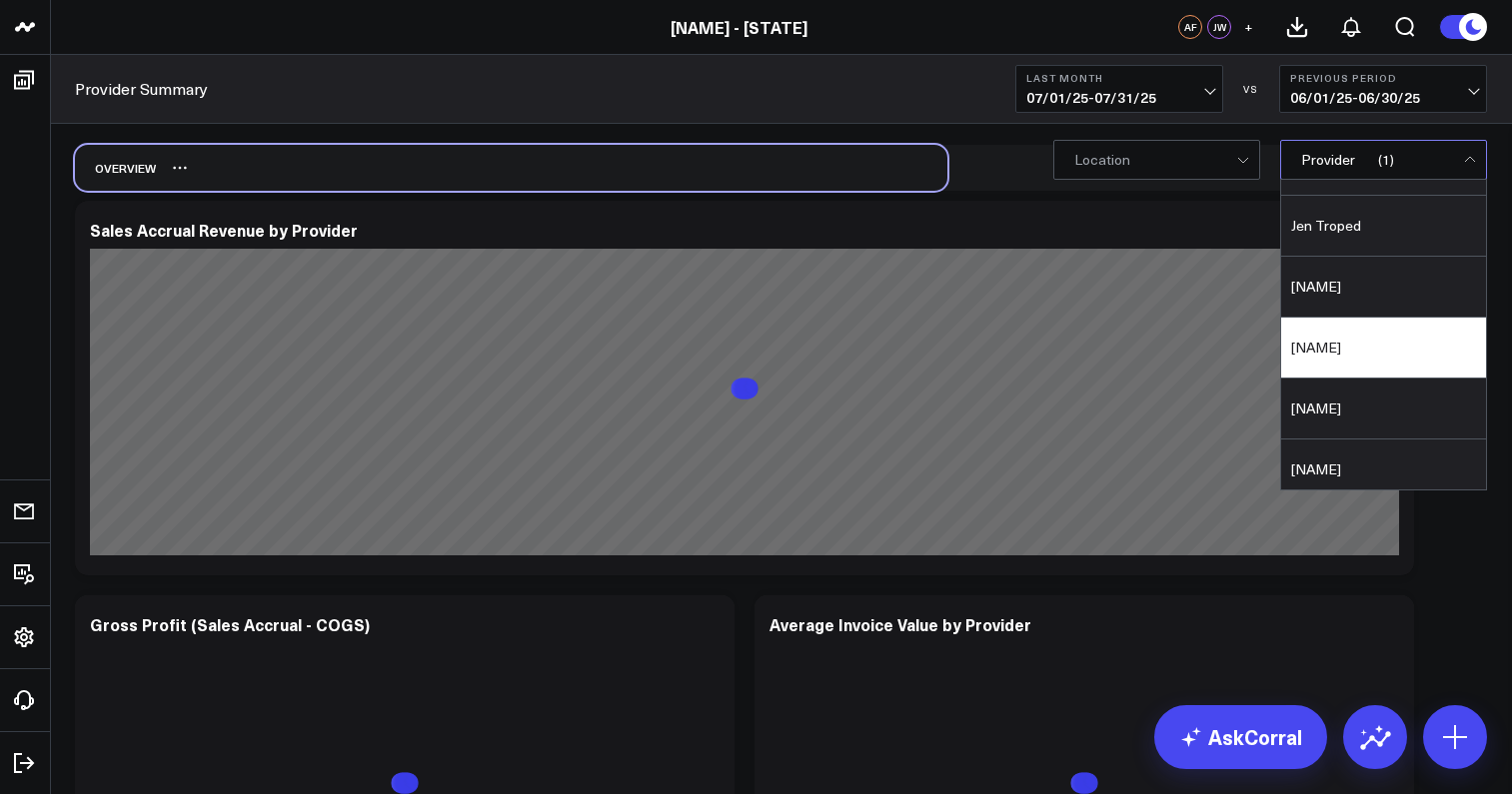 click on "Overview" at bounding box center (511, 168) 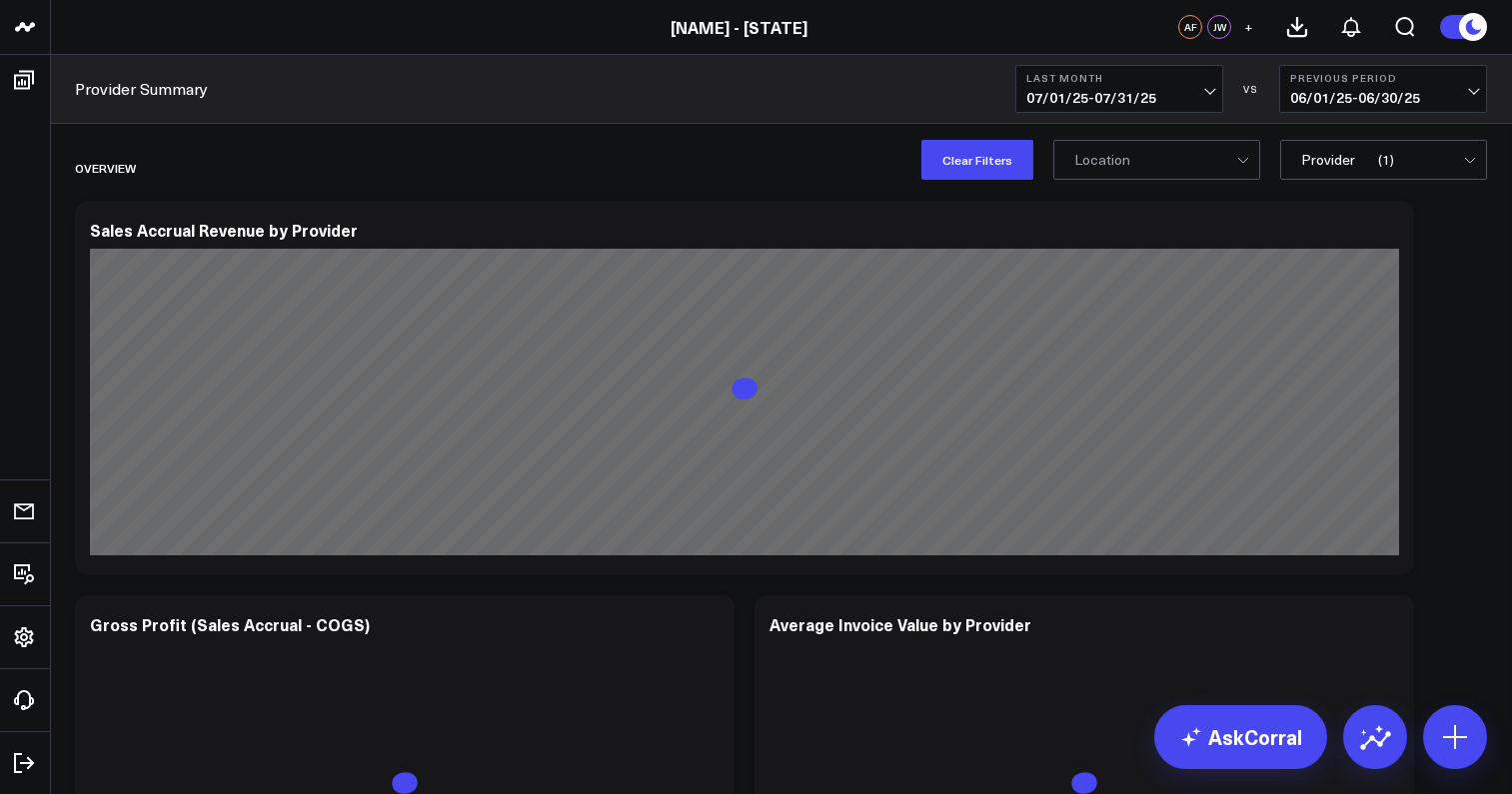 click on "07/01/25  -  07/31/25" at bounding box center [1119, 98] 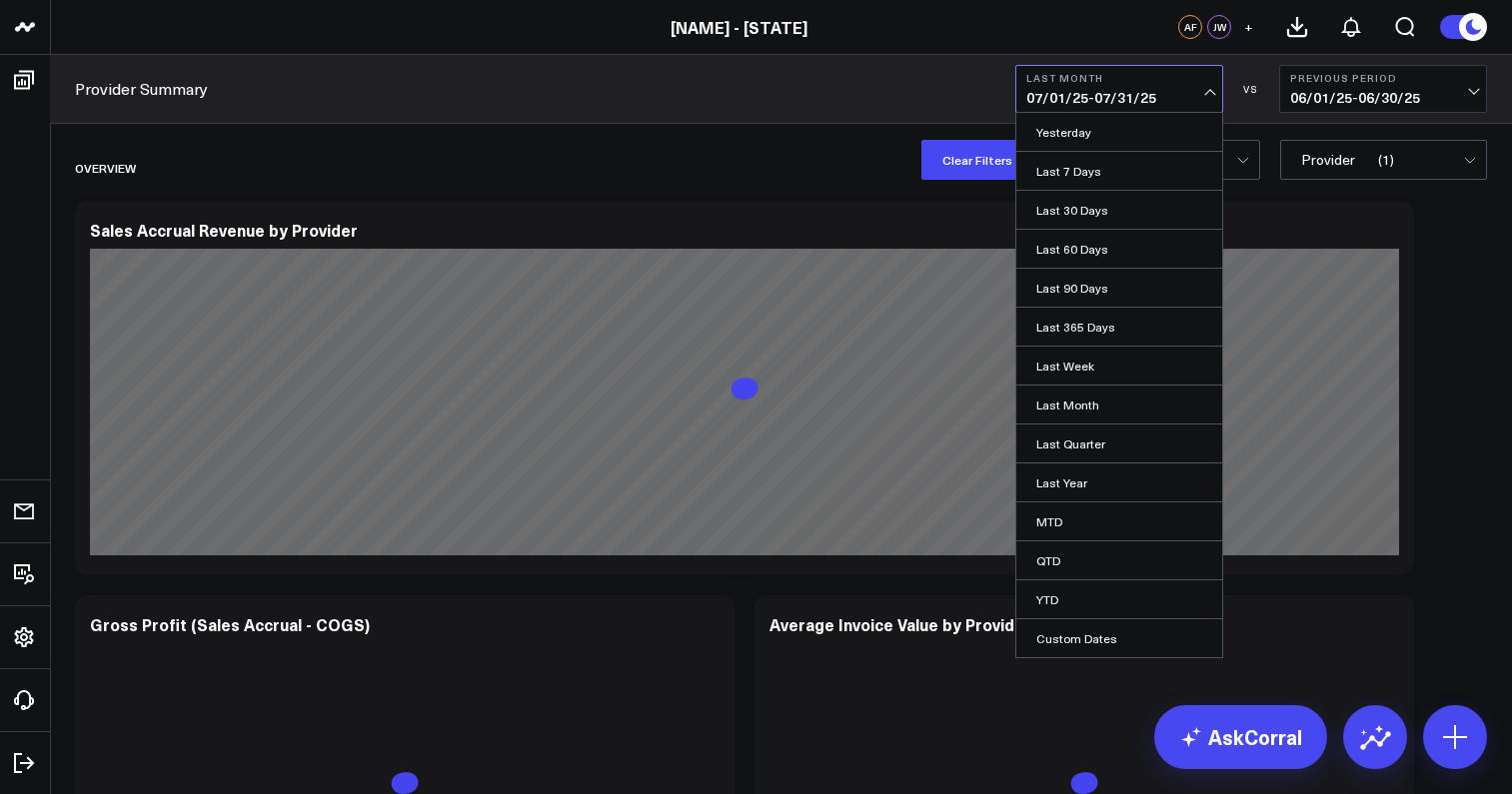 click on "Overview Modify via AI Copy link to widget Ask support Remove Create linked copy Manager Summary Provider Summary Duplicate to Manager Summary Provider Summary Move to Manager Summary Provider Summary Change chart to Fuel Gauge Fuel Gauge w/o Comparison Comparison Bar Static Number Line Chart for Date Comparison Bar Chart Bar Chart w/o Comparison Wide Bar Chart Wide Bar Chart w/o Comparison Donut Chart Donut Chart w/o Comparison Pie Chart Vertical Funnel Horizontal Funnel US Map US Map (Regional) Line Chart Clustered Column Chart Stacked Area Line Chart Scatterplot Stacked Column Chart Column vs Line Series Sunburst Heat Map Table Table w/ Date Columns Table w/o Comparison Comment Export PNG Edit Widget Sales Accrual Revenue by Provider So sorry. The query returned no results. Ask a Data Analyst Modify via AI Copy link to widget Ask support Remove Create linked copy Manager Summary Provider Summary Duplicate to Manager Summary Provider Summary Move to Manager Summary Provider Summary Change chart to Bar Chart" at bounding box center (780, 2614) 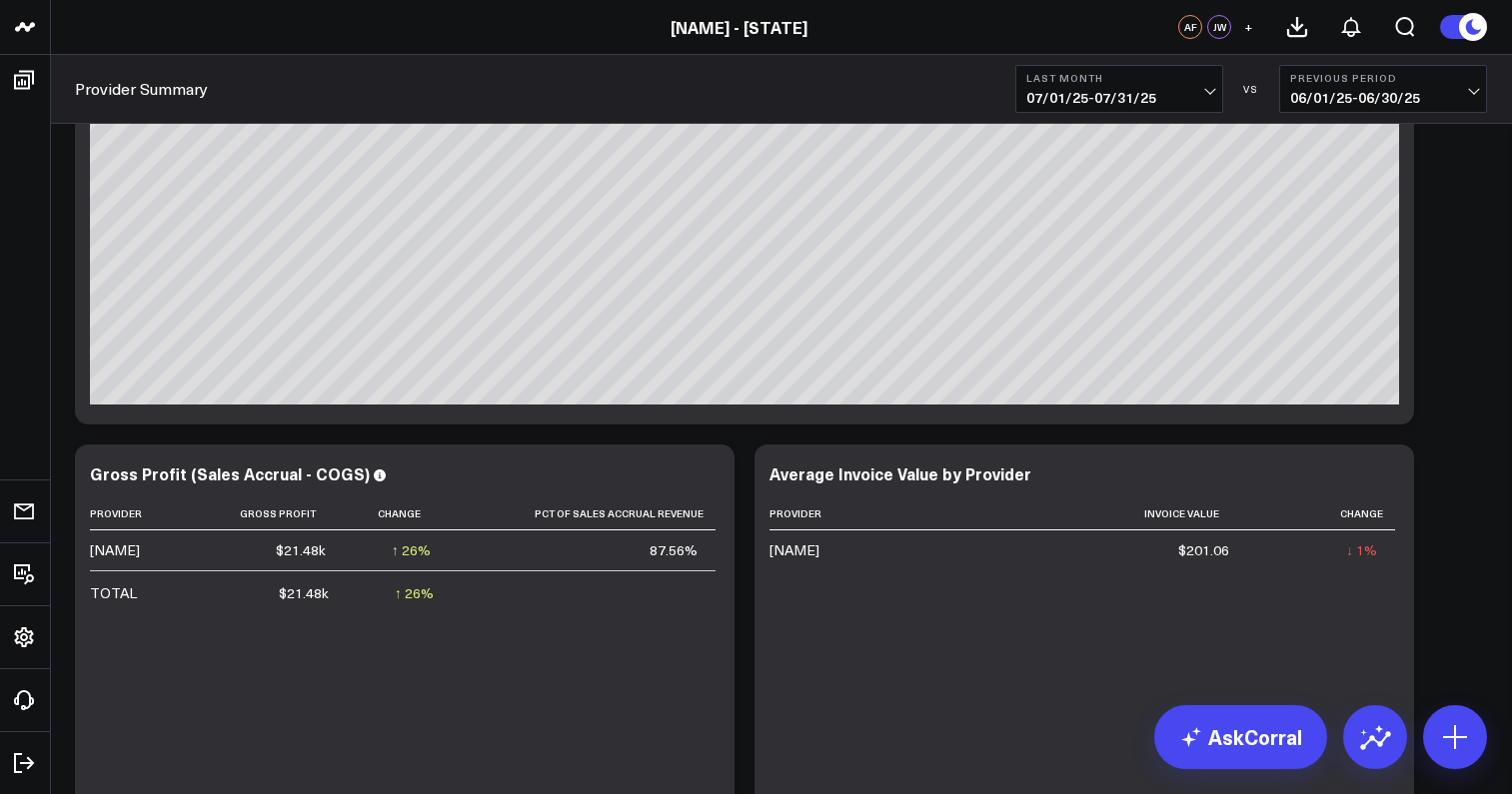 scroll, scrollTop: 162, scrollLeft: 0, axis: vertical 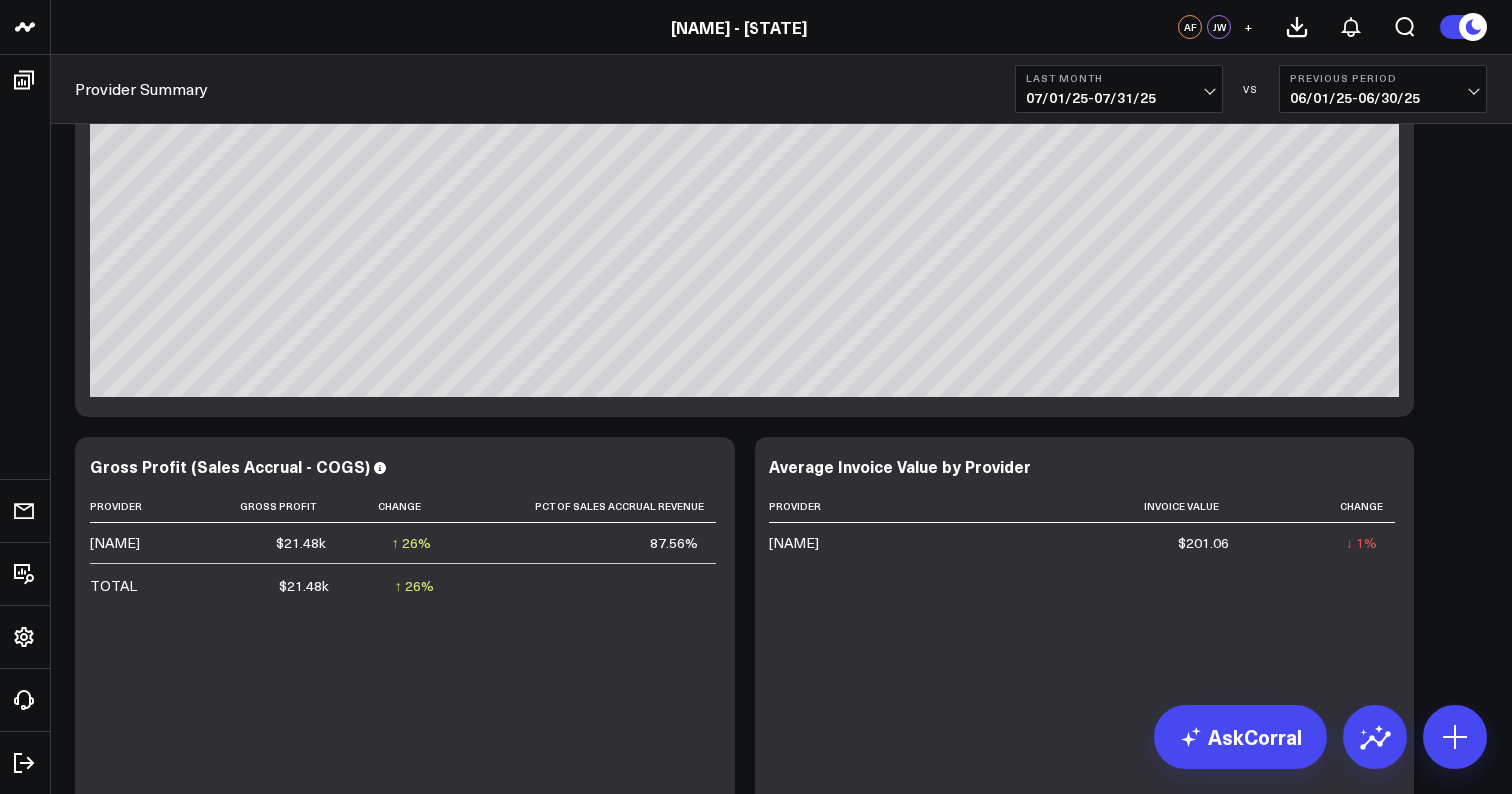 click on "07/01/25  -  07/31/25" at bounding box center (1119, 98) 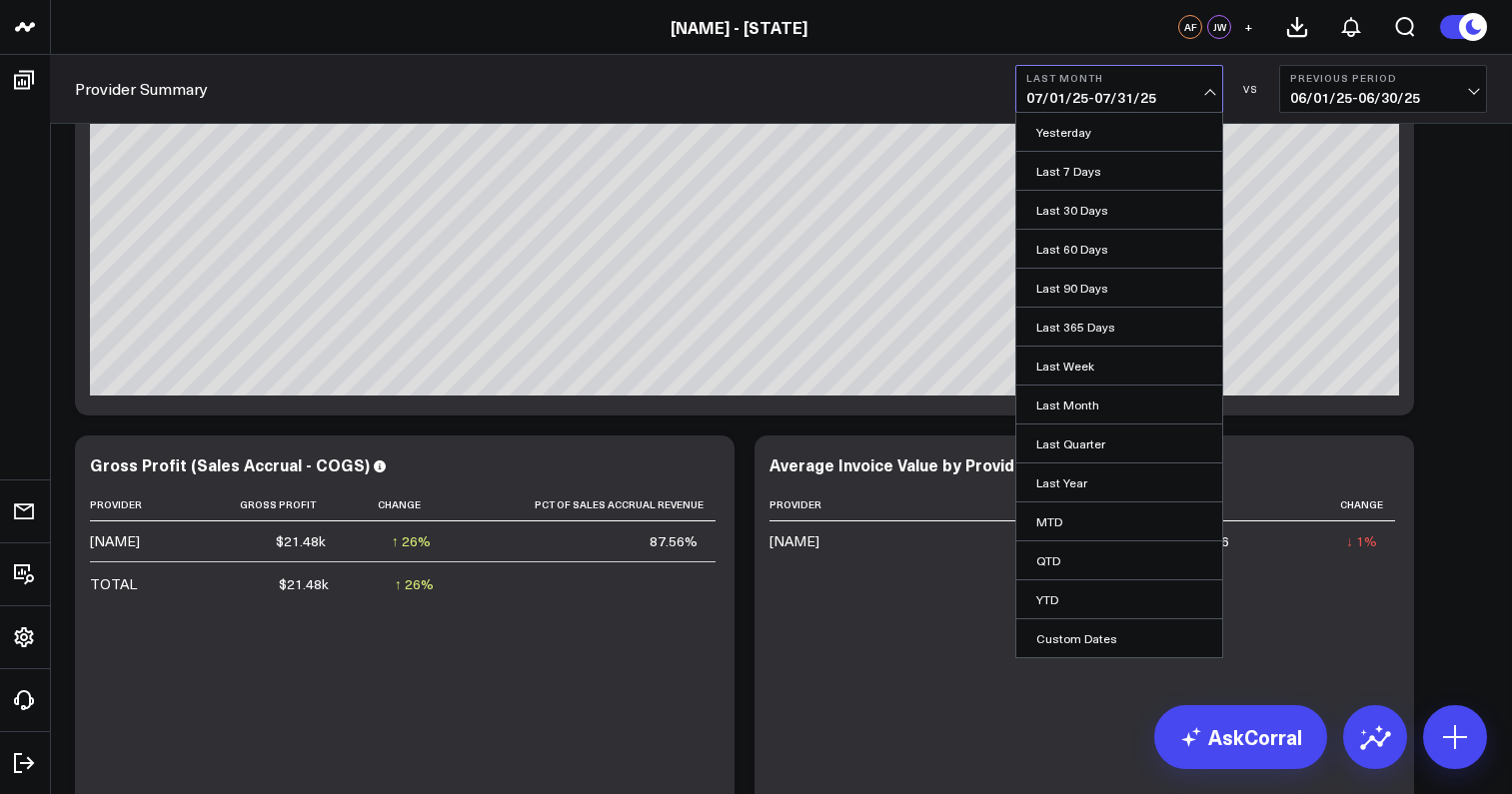 scroll, scrollTop: 159, scrollLeft: 0, axis: vertical 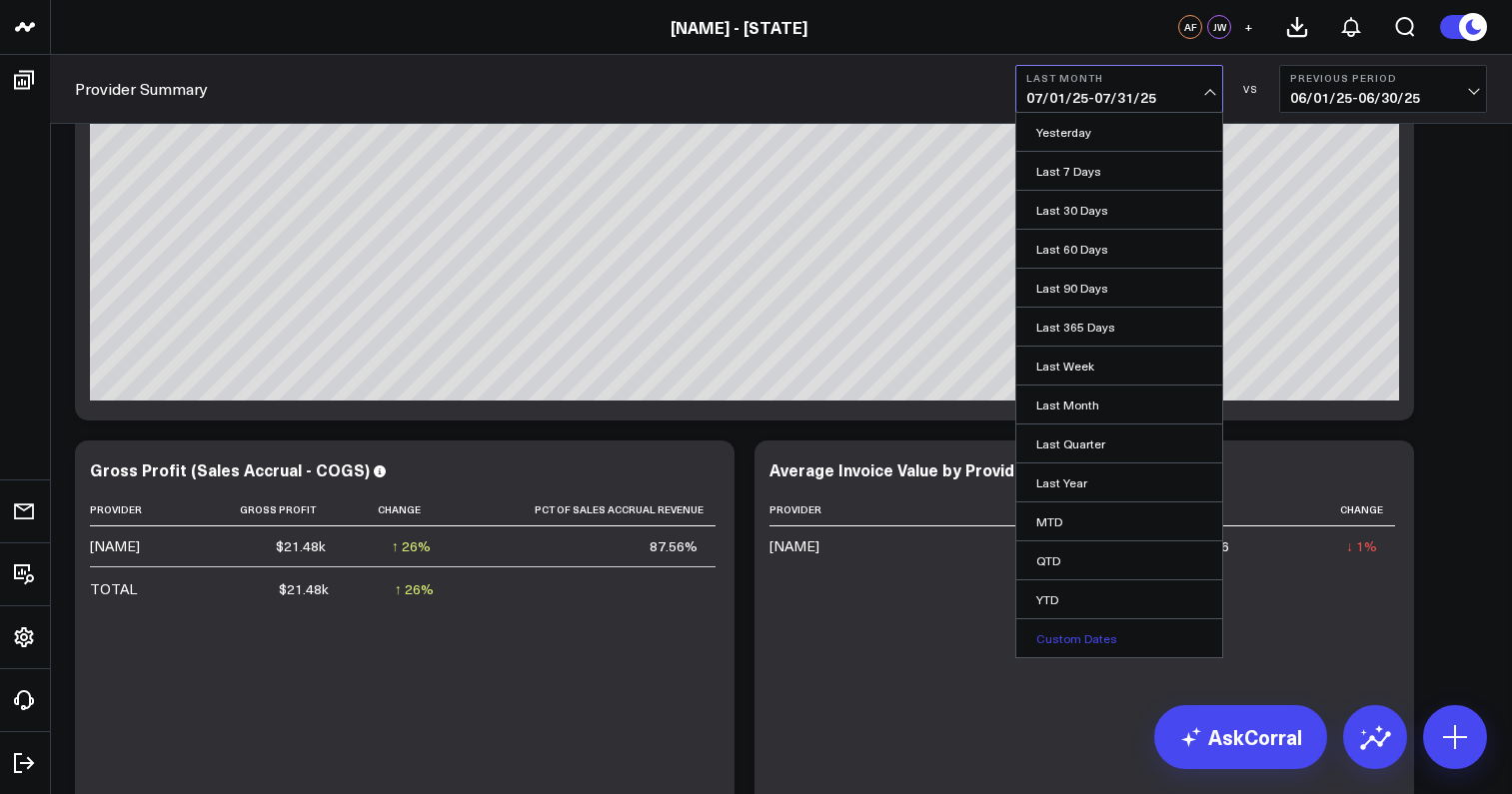 click on "Custom Dates" at bounding box center (1119, 638) 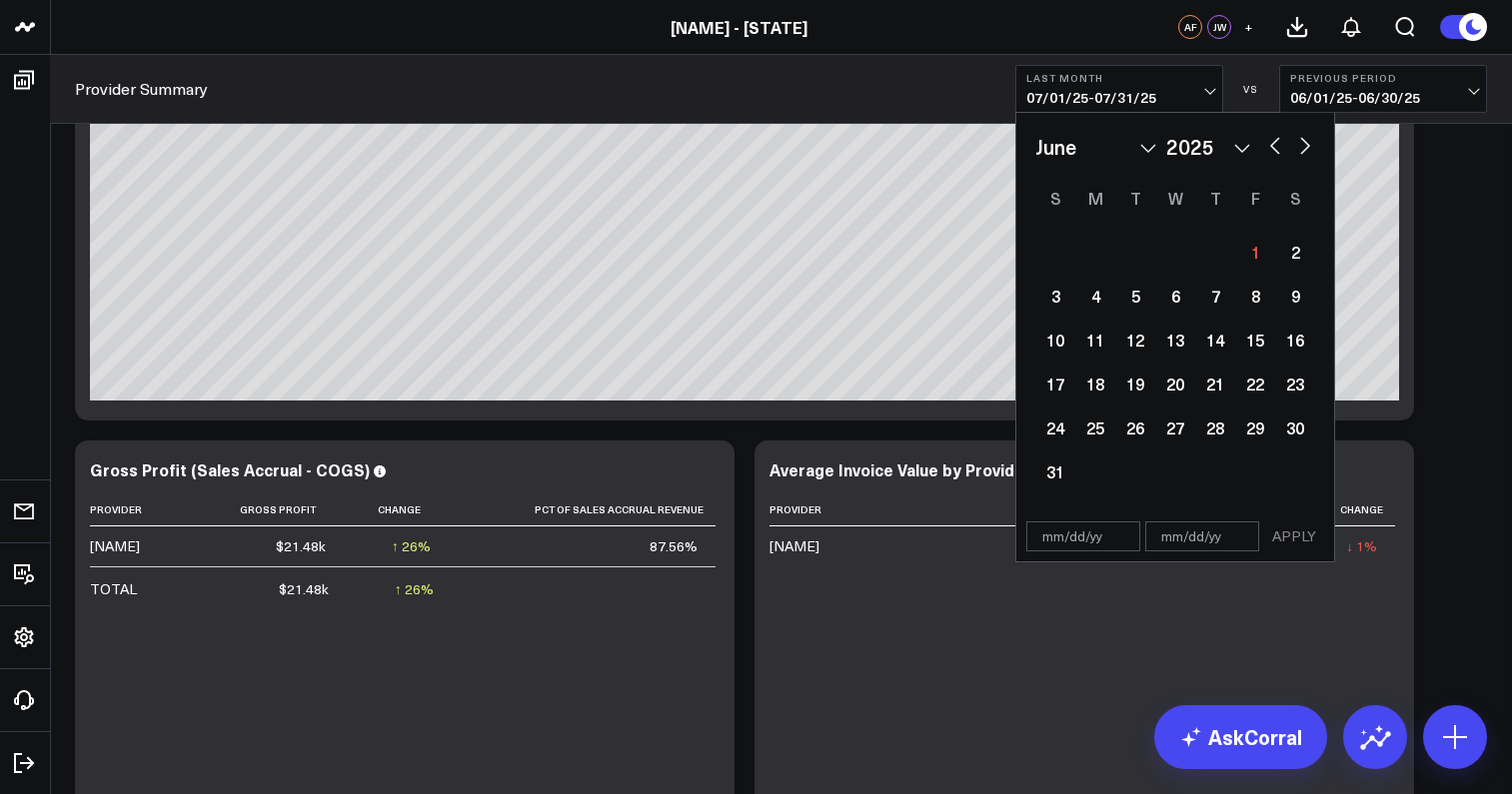 select on "5" 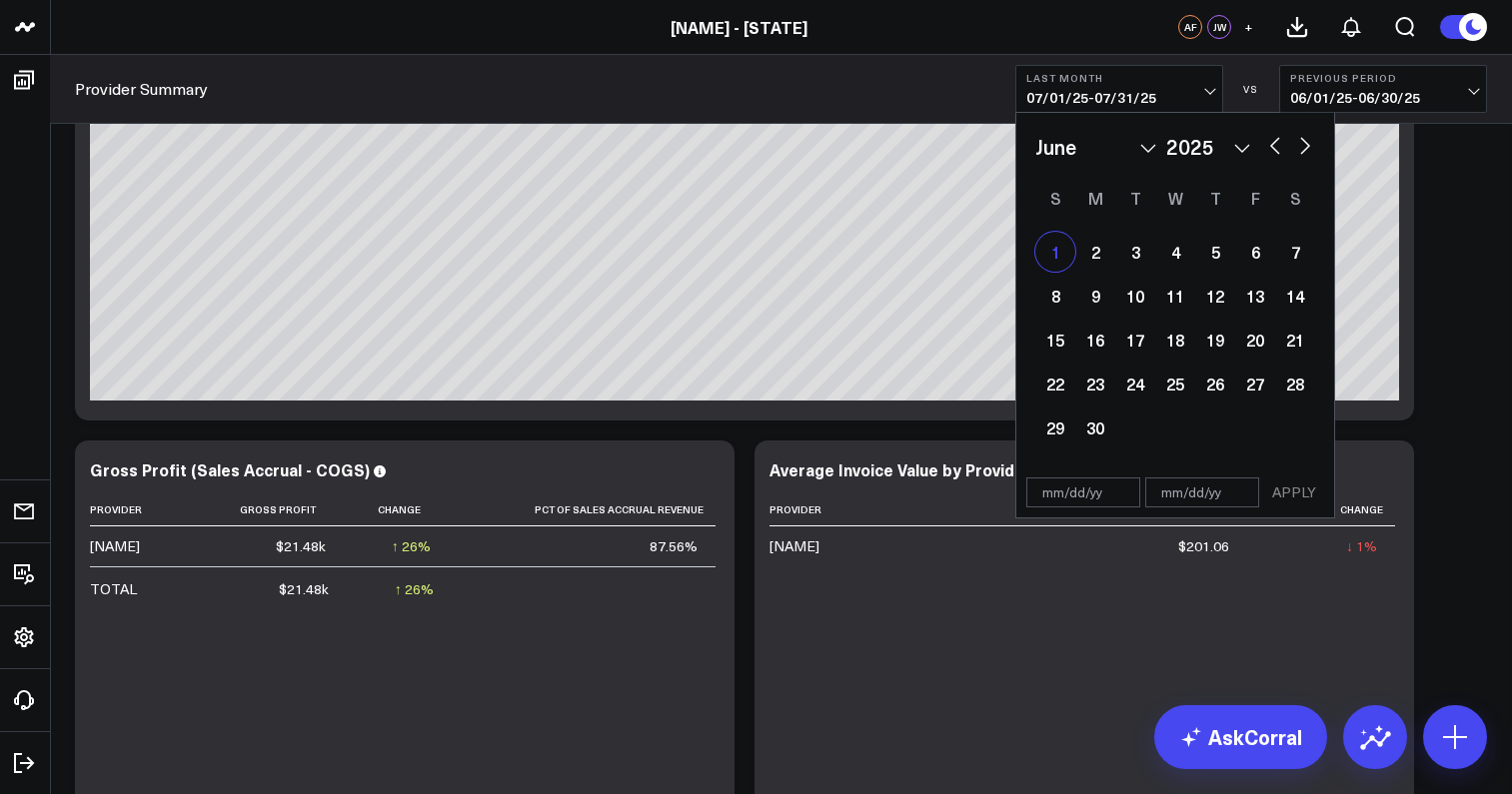 click on "1" at bounding box center [1055, 252] 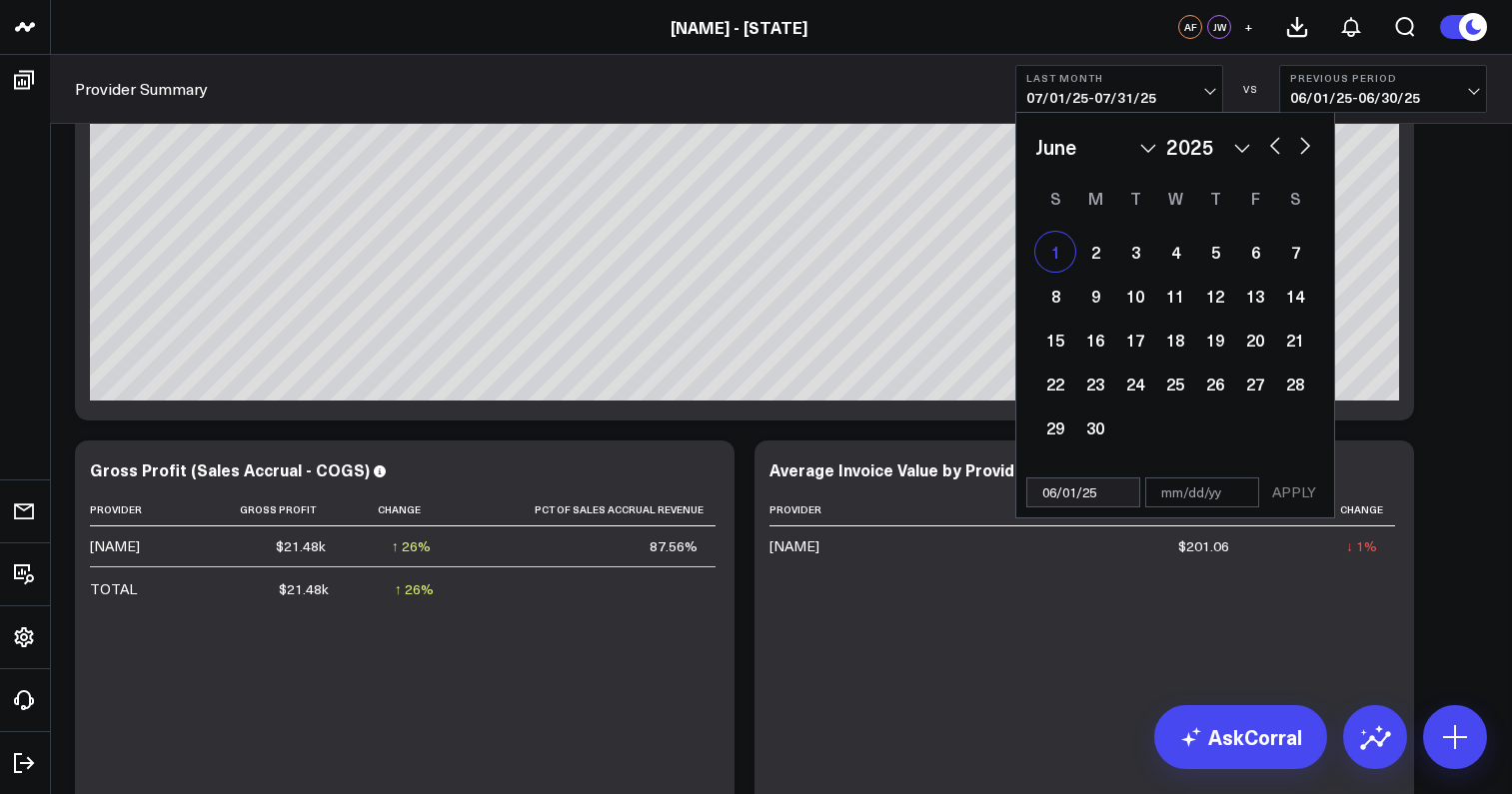 select on "5" 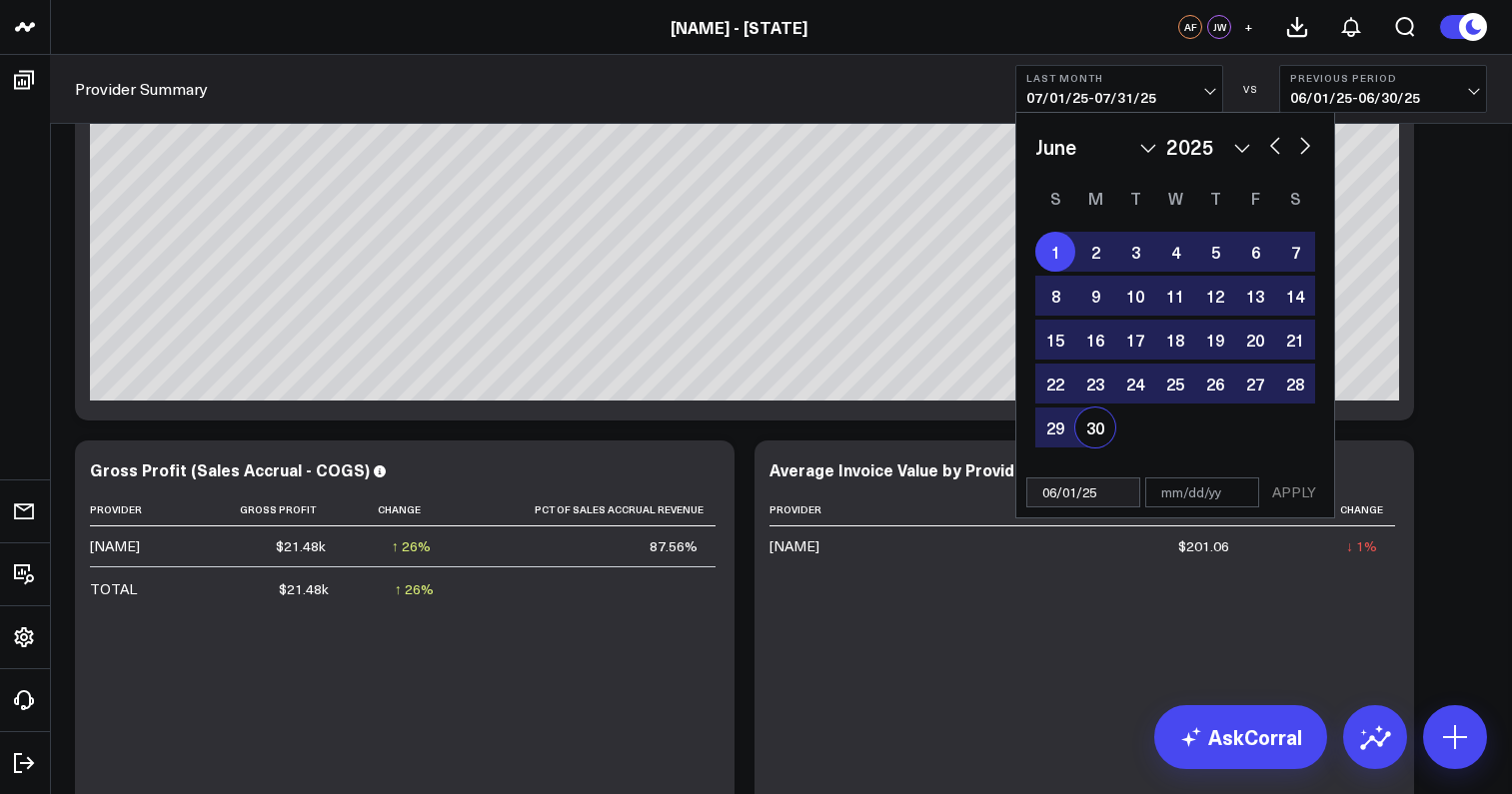 click on "30" at bounding box center [1095, 427] 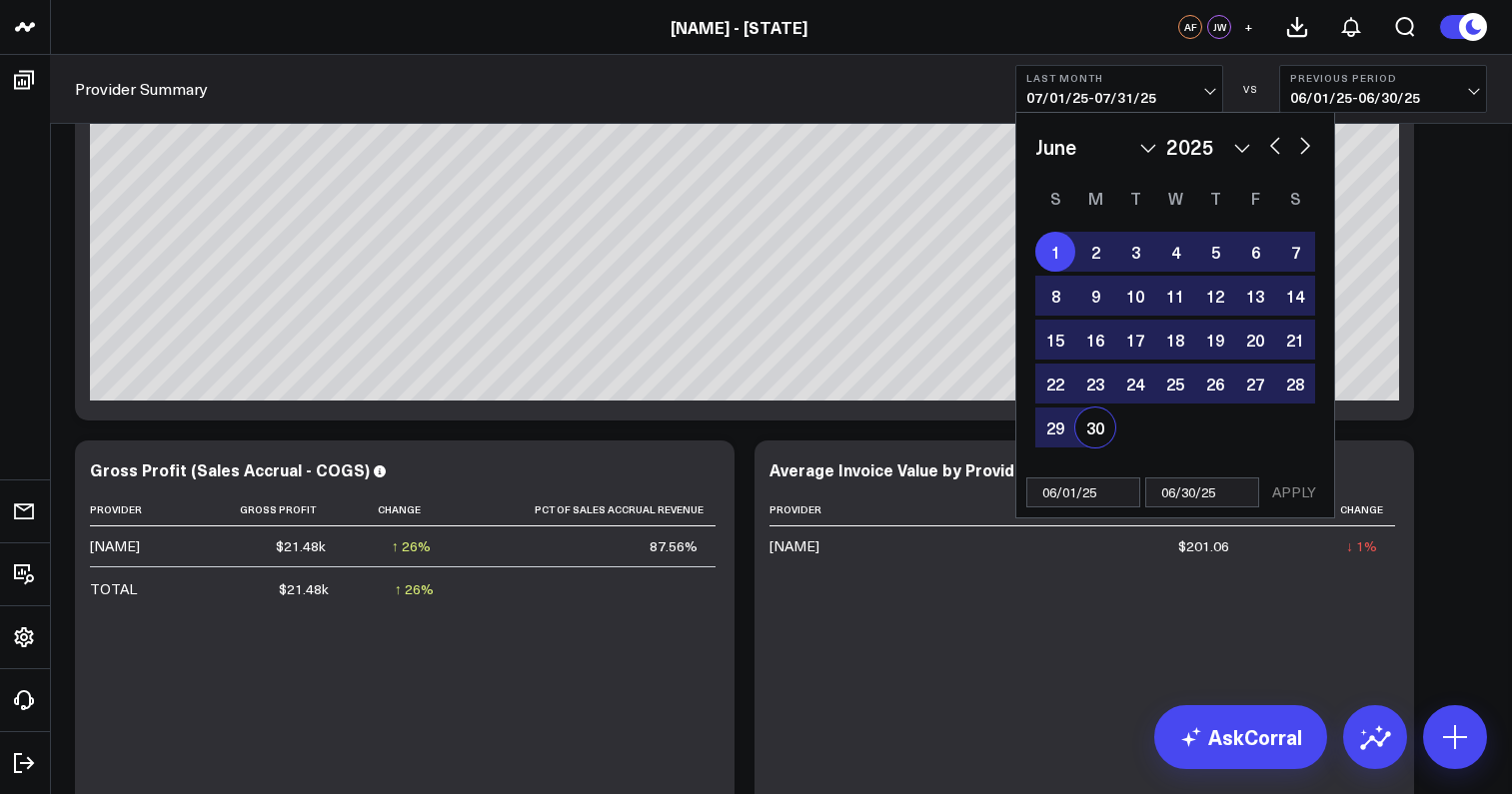 select on "5" 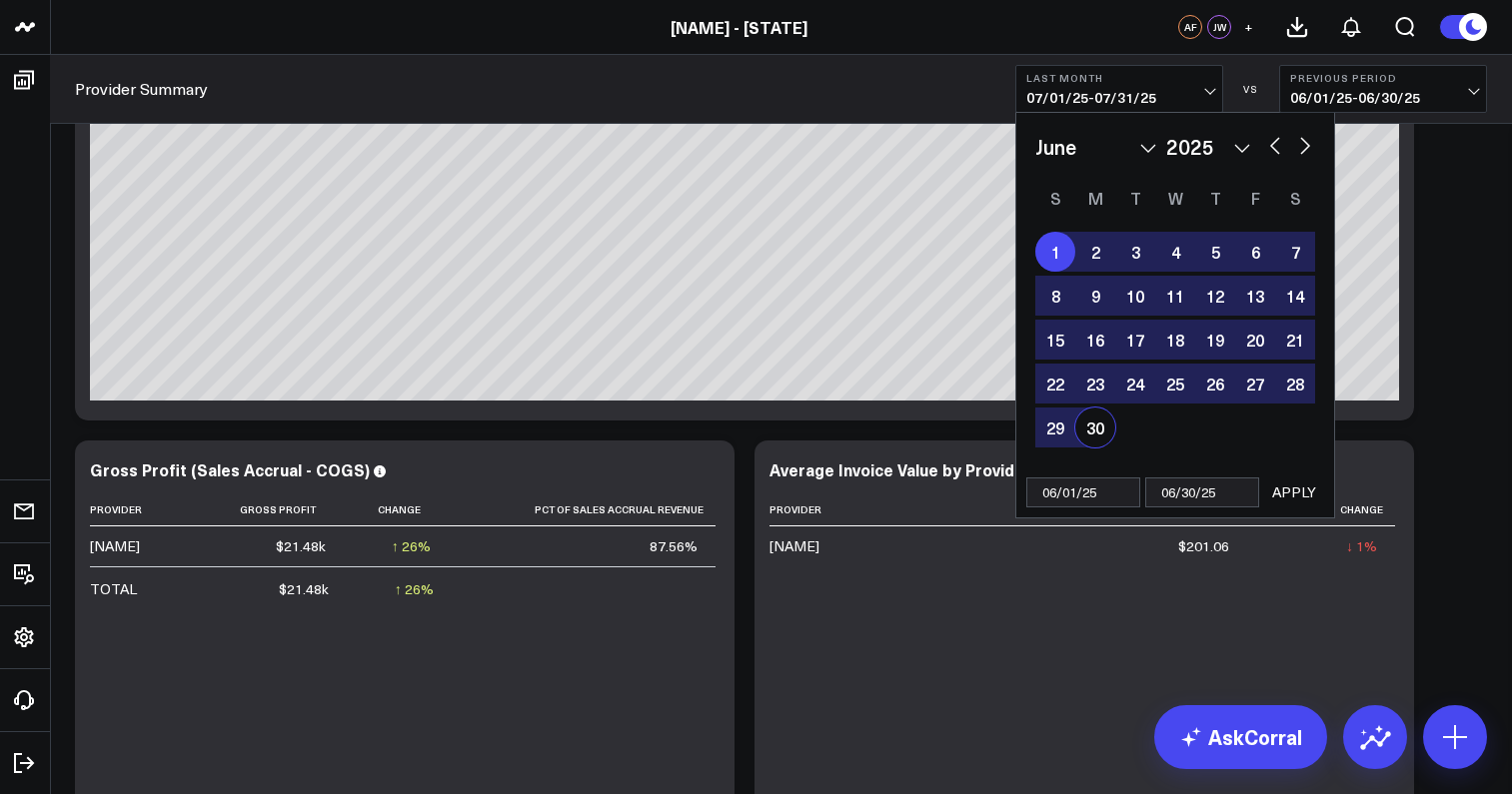 click on "APPLY" at bounding box center (1294, 492) 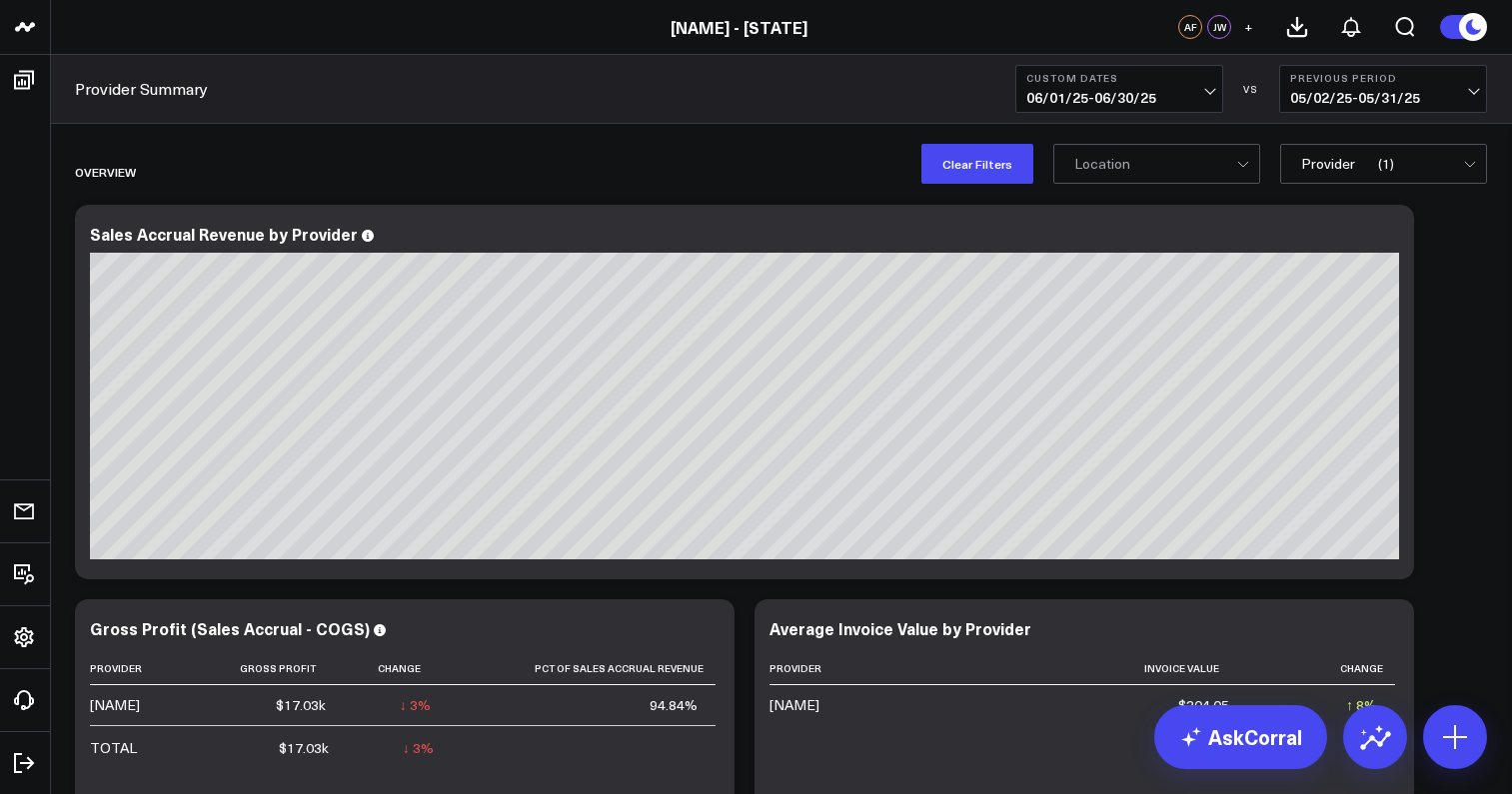 scroll, scrollTop: 0, scrollLeft: 0, axis: both 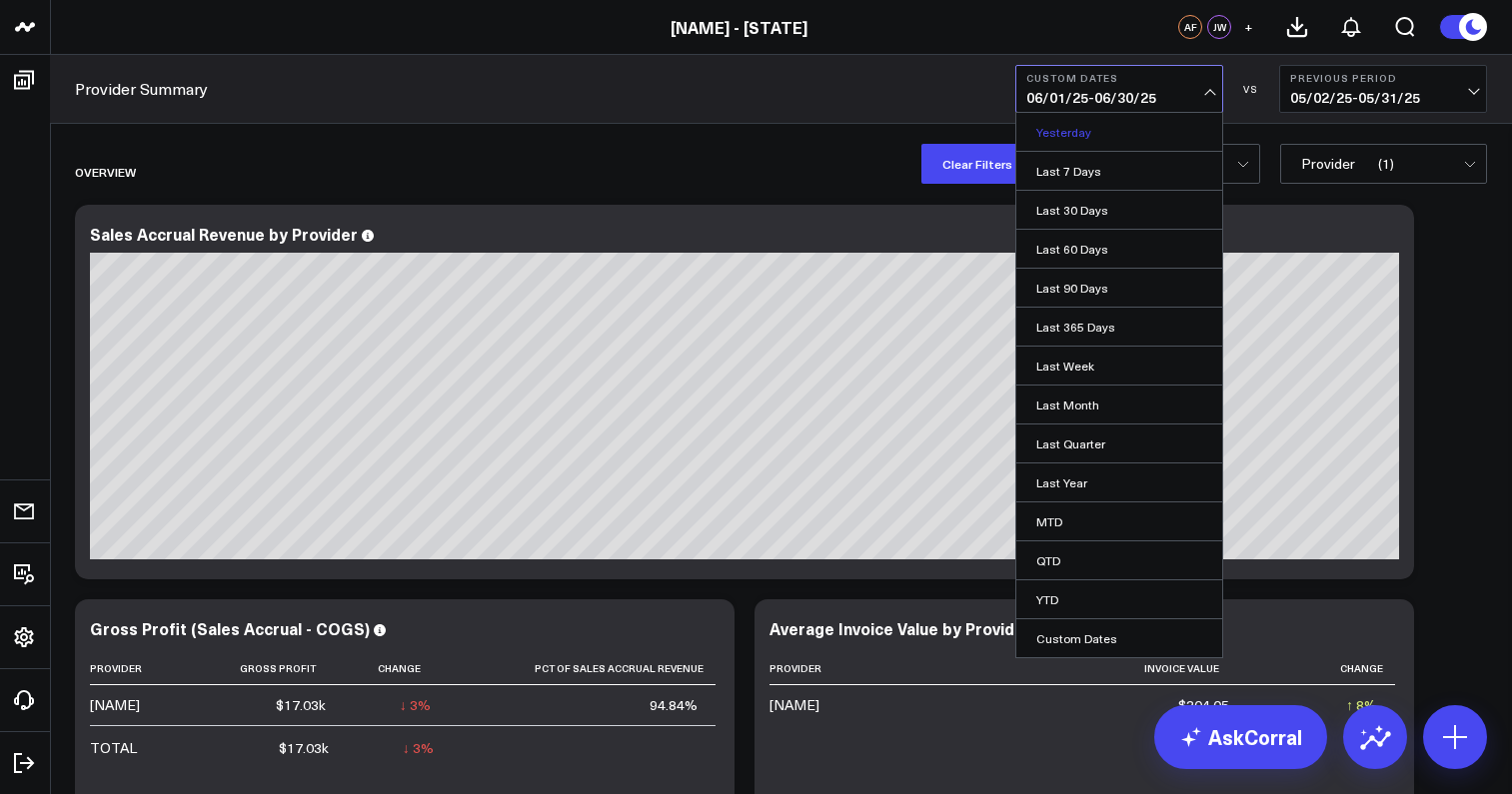 click on "Yesterday" at bounding box center [1119, 132] 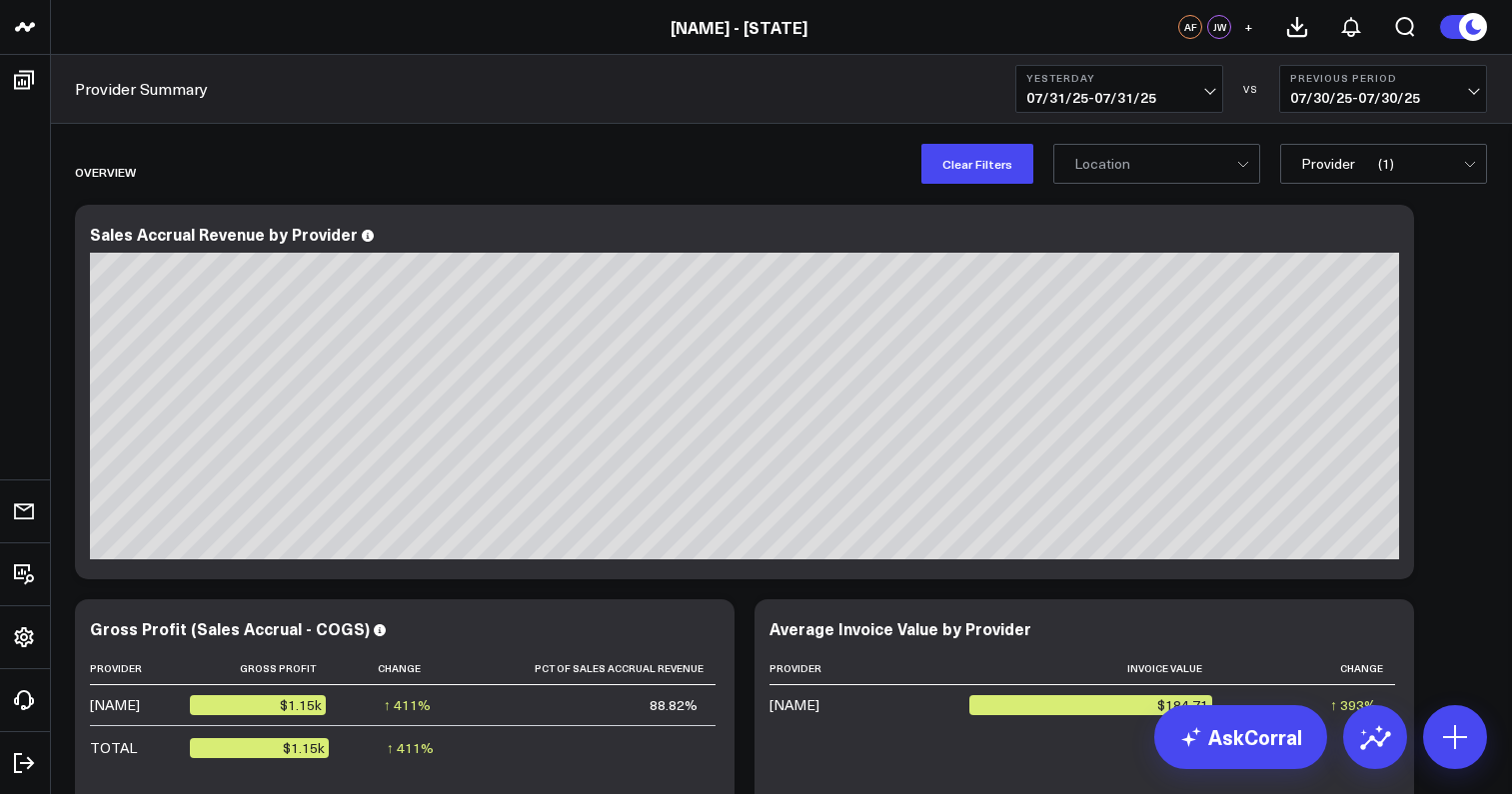 scroll, scrollTop: -1, scrollLeft: 0, axis: vertical 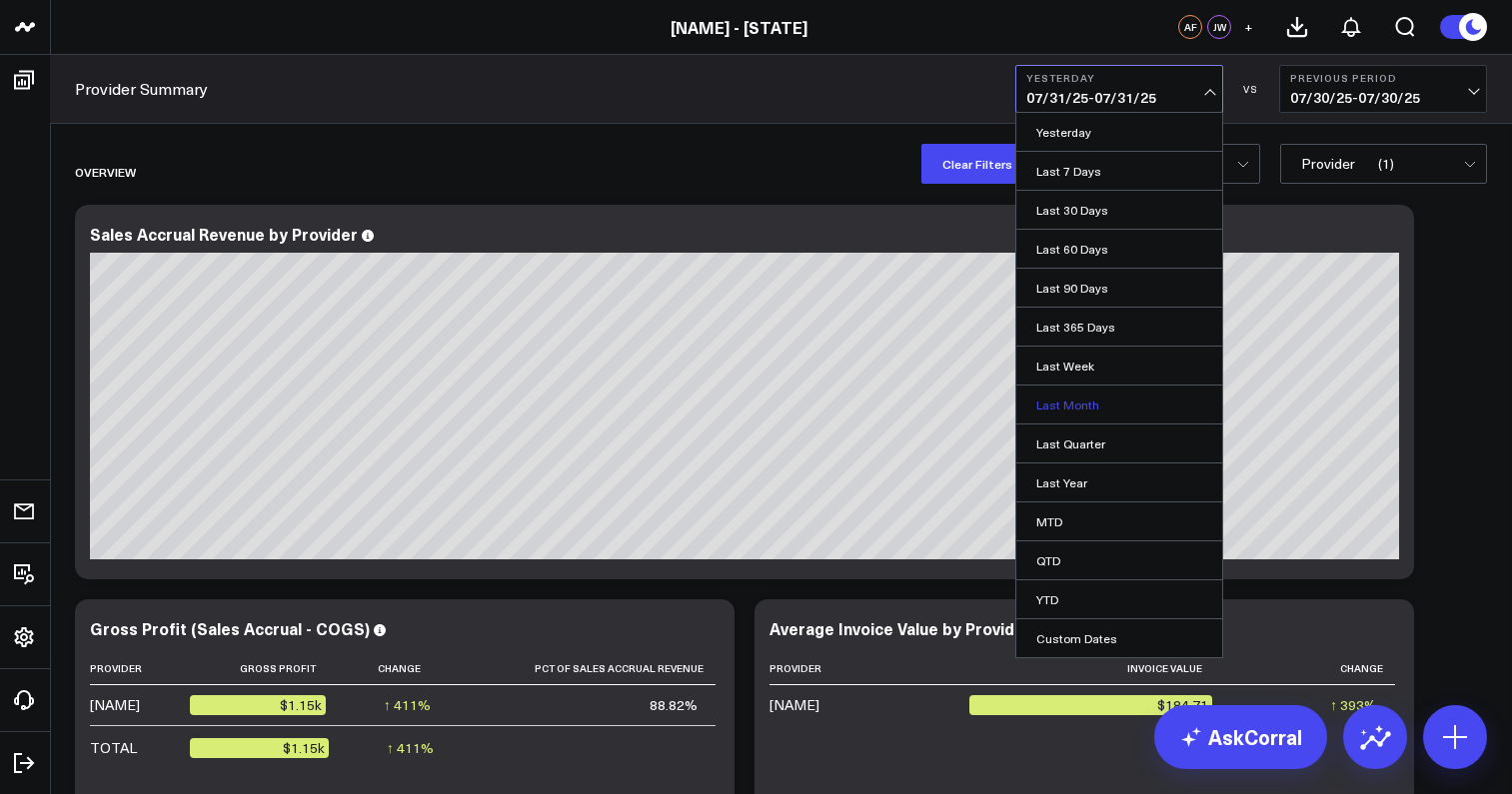 click on "Last Month" at bounding box center [1119, 404] 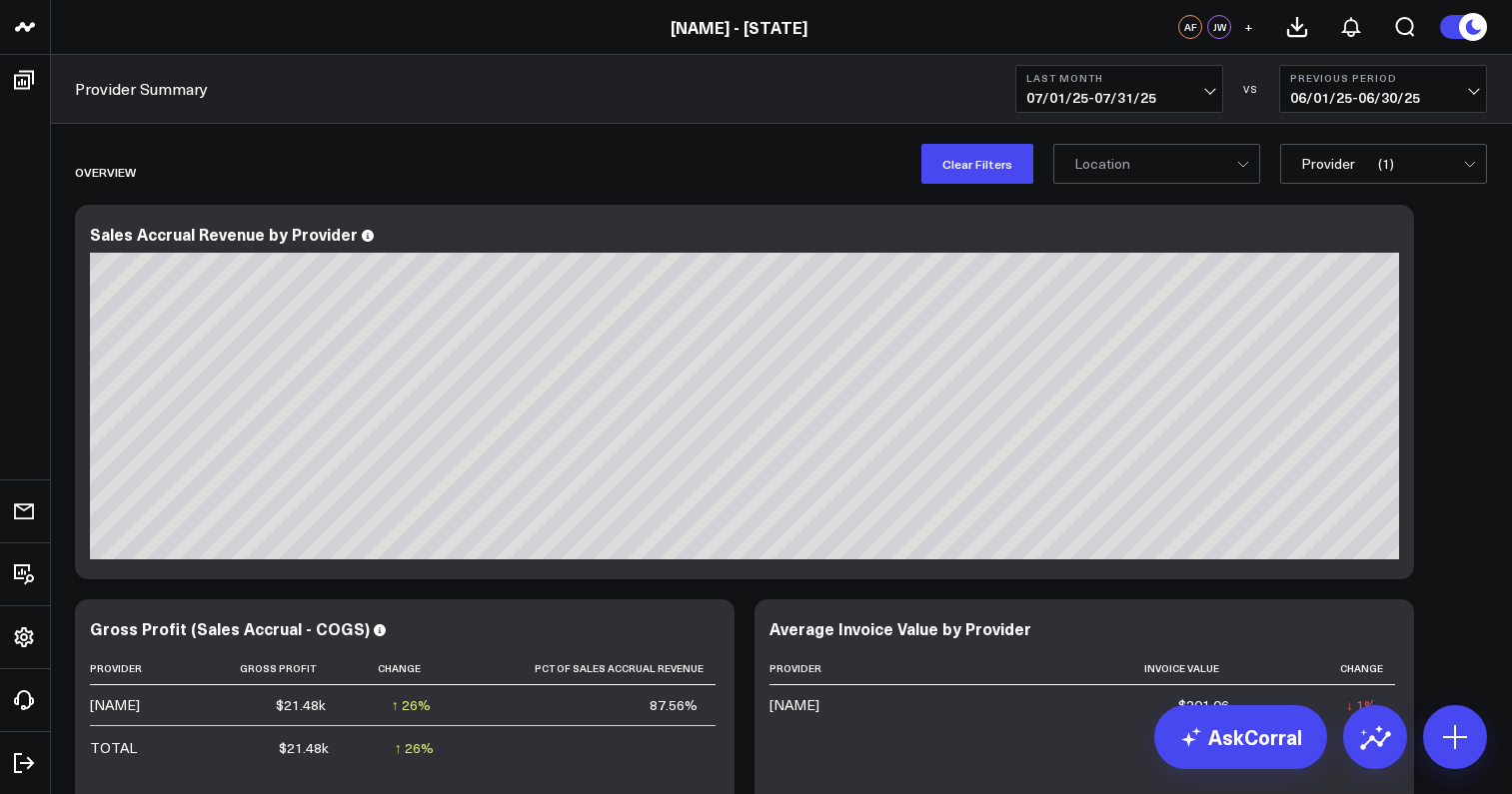scroll, scrollTop: 0, scrollLeft: 0, axis: both 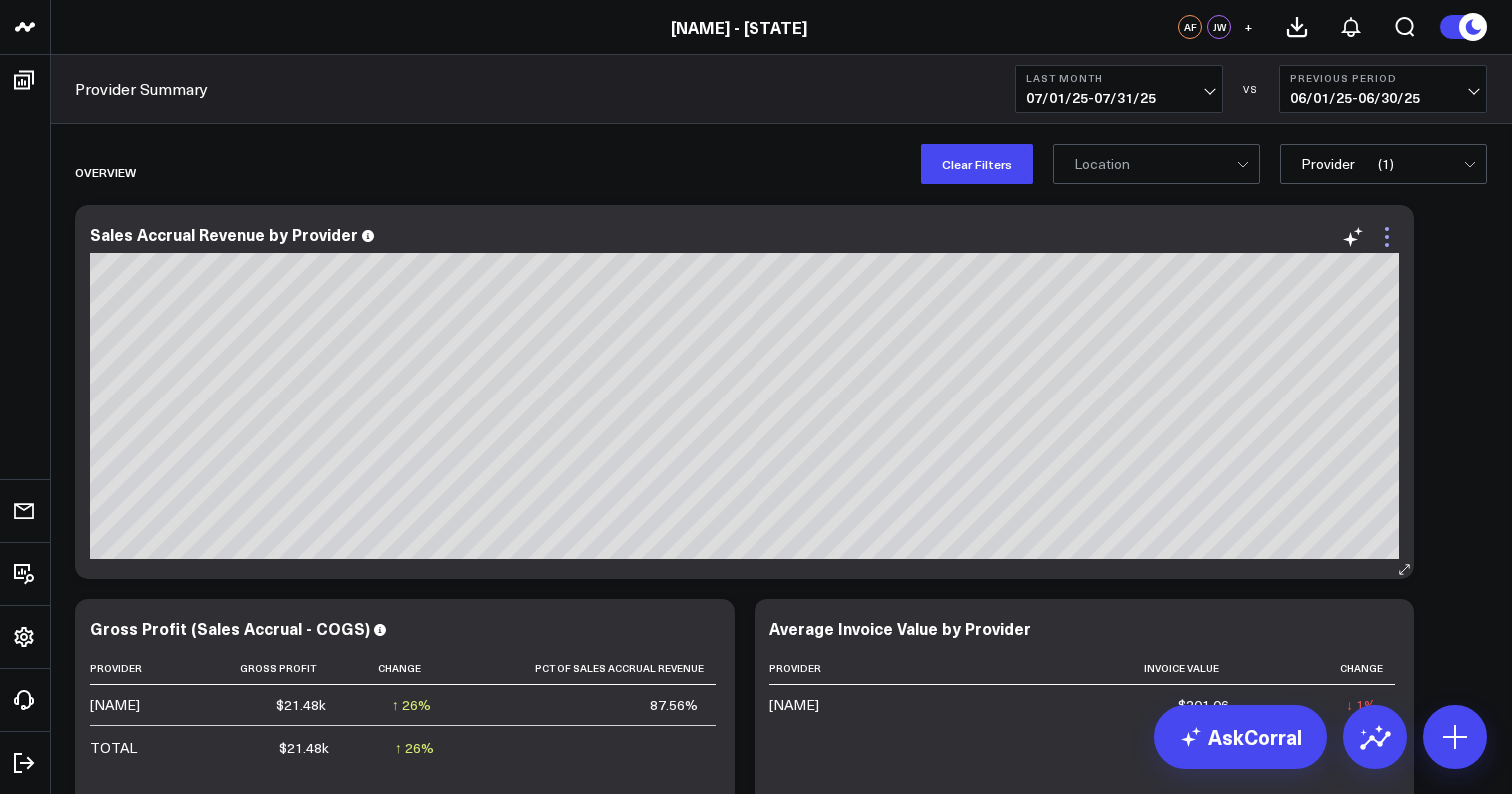 click 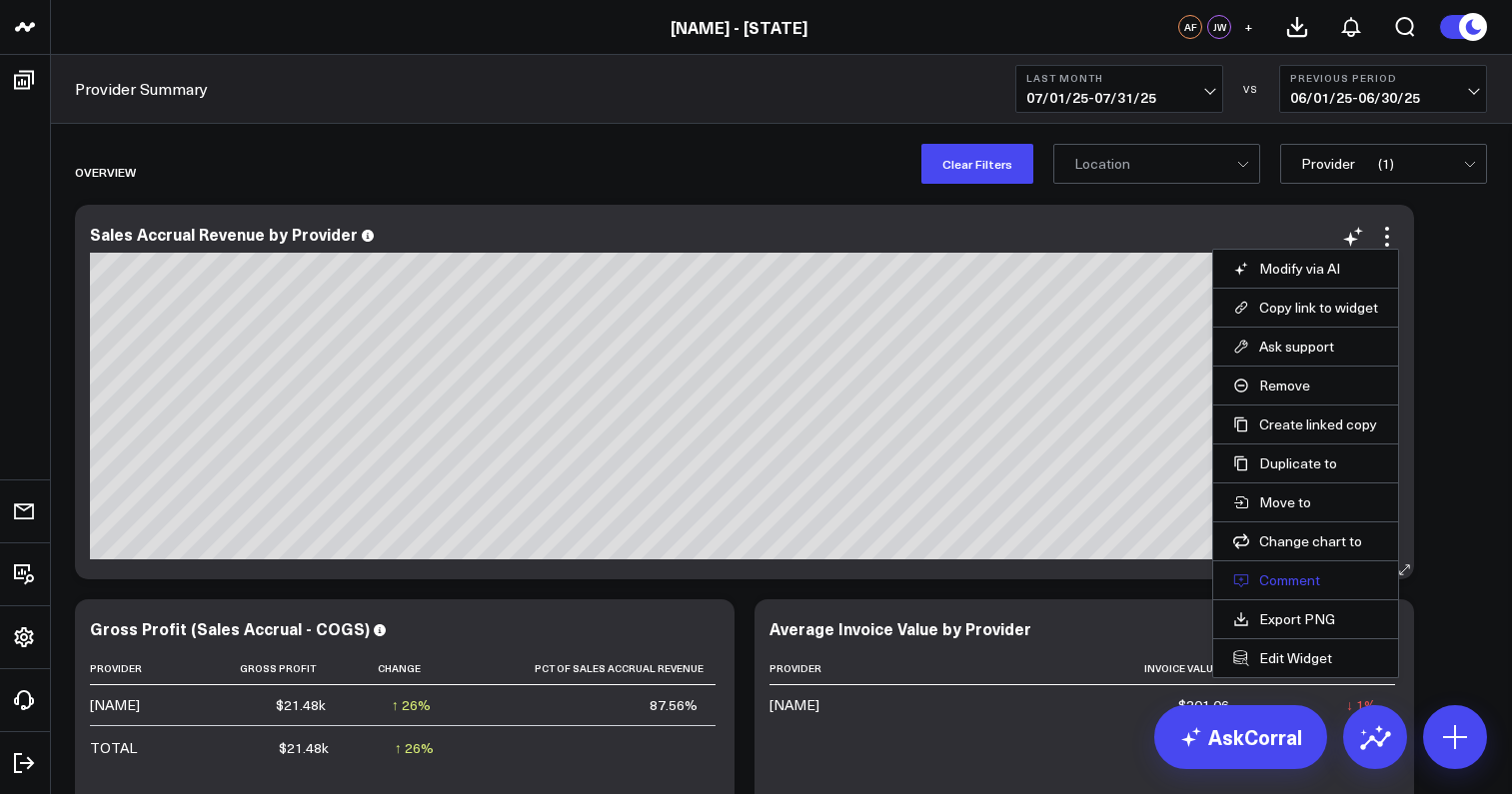 click on "Comment" at bounding box center (1305, 580) 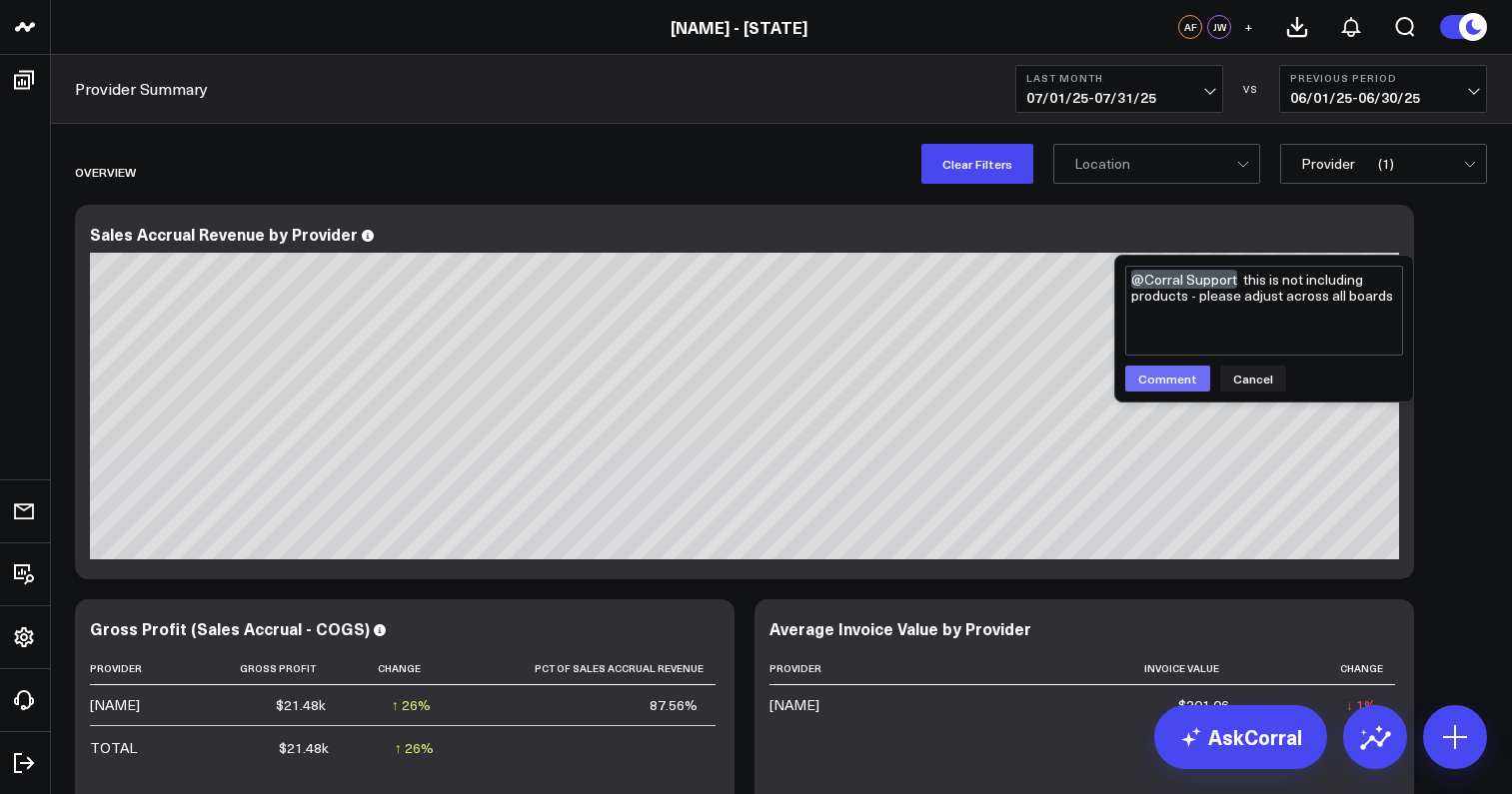 type on "@Corral Support  this is not including products - please adjust across all boards" 